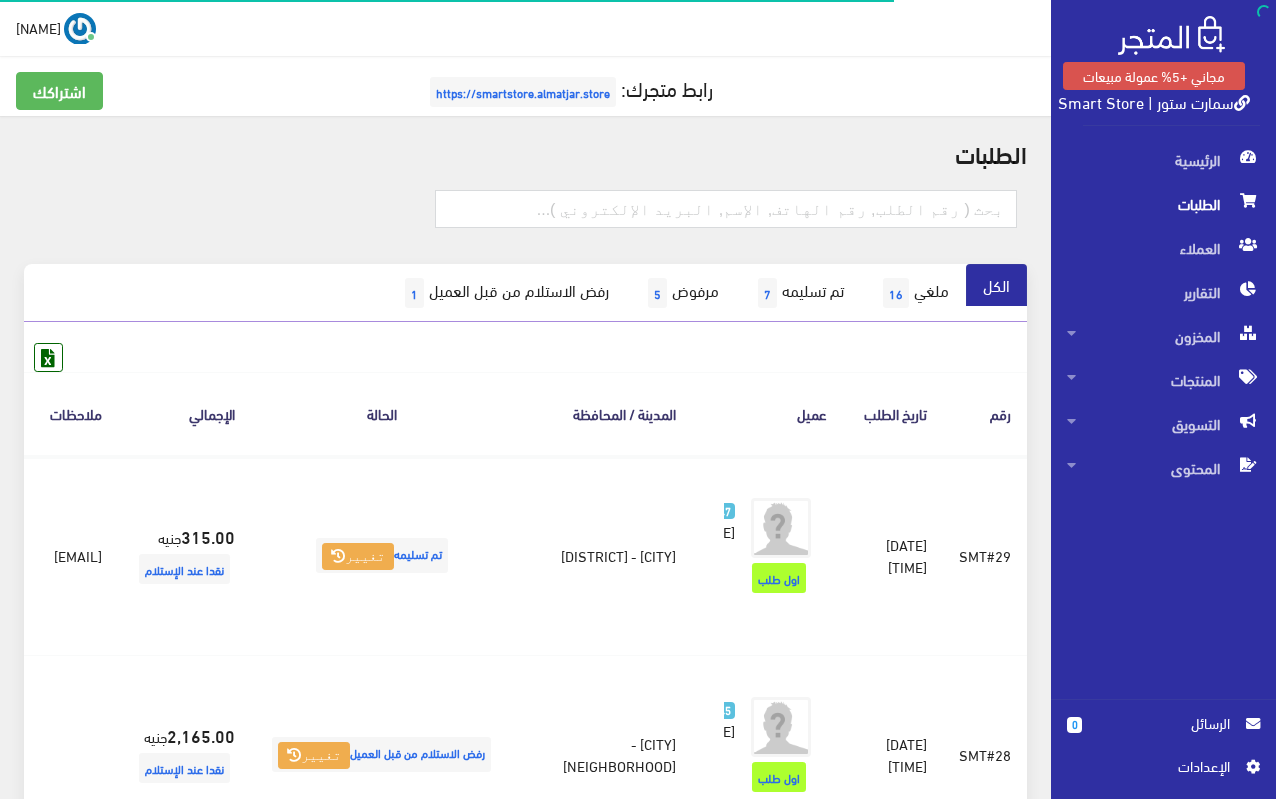 scroll, scrollTop: 0, scrollLeft: 0, axis: both 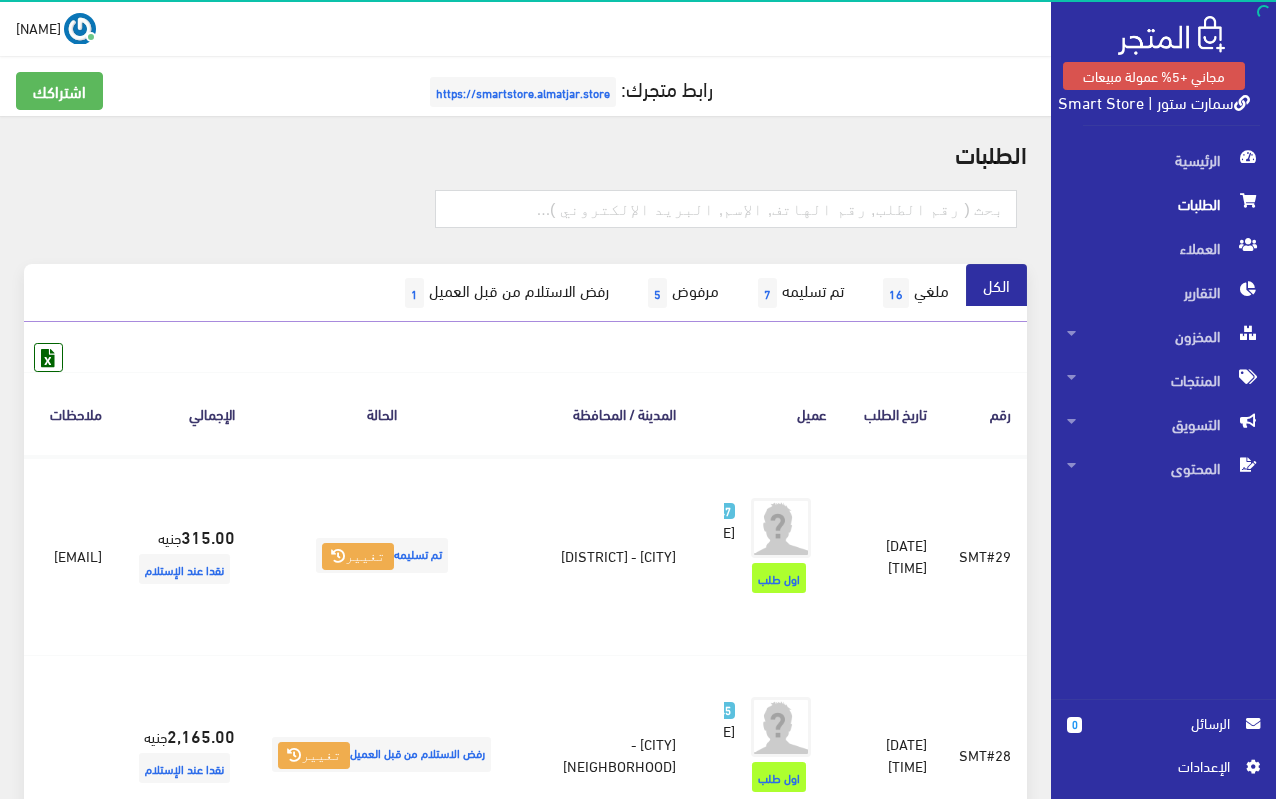 click on "اﻹعدادات" at bounding box center (1156, 766) 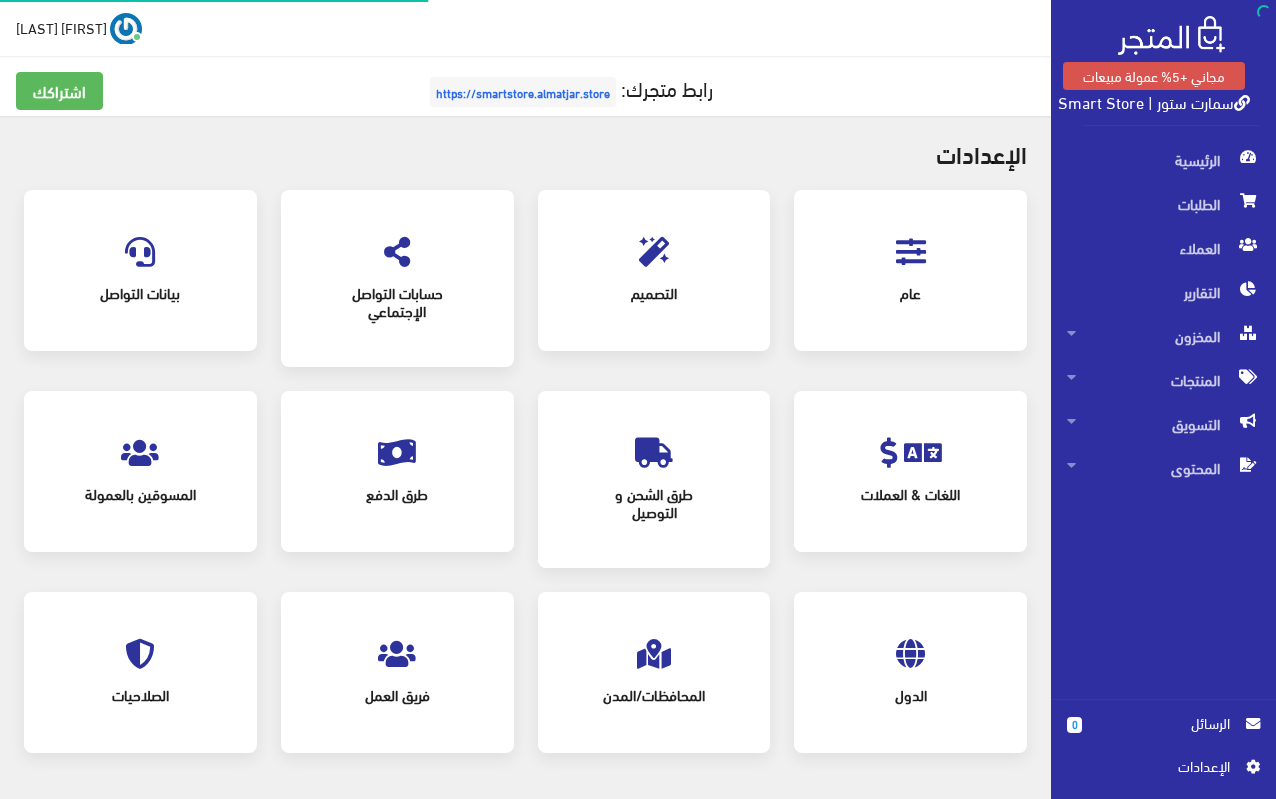 scroll, scrollTop: 0, scrollLeft: 0, axis: both 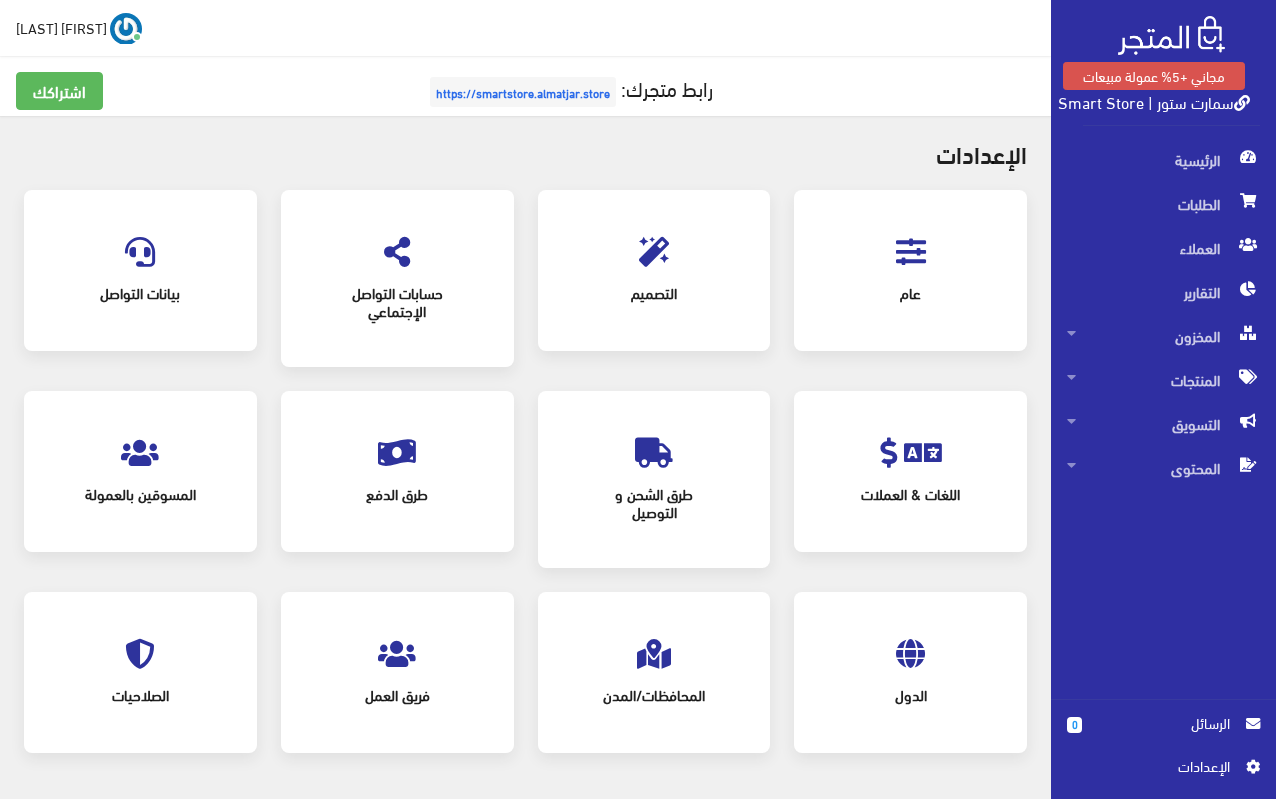 click at bounding box center (140, 453) 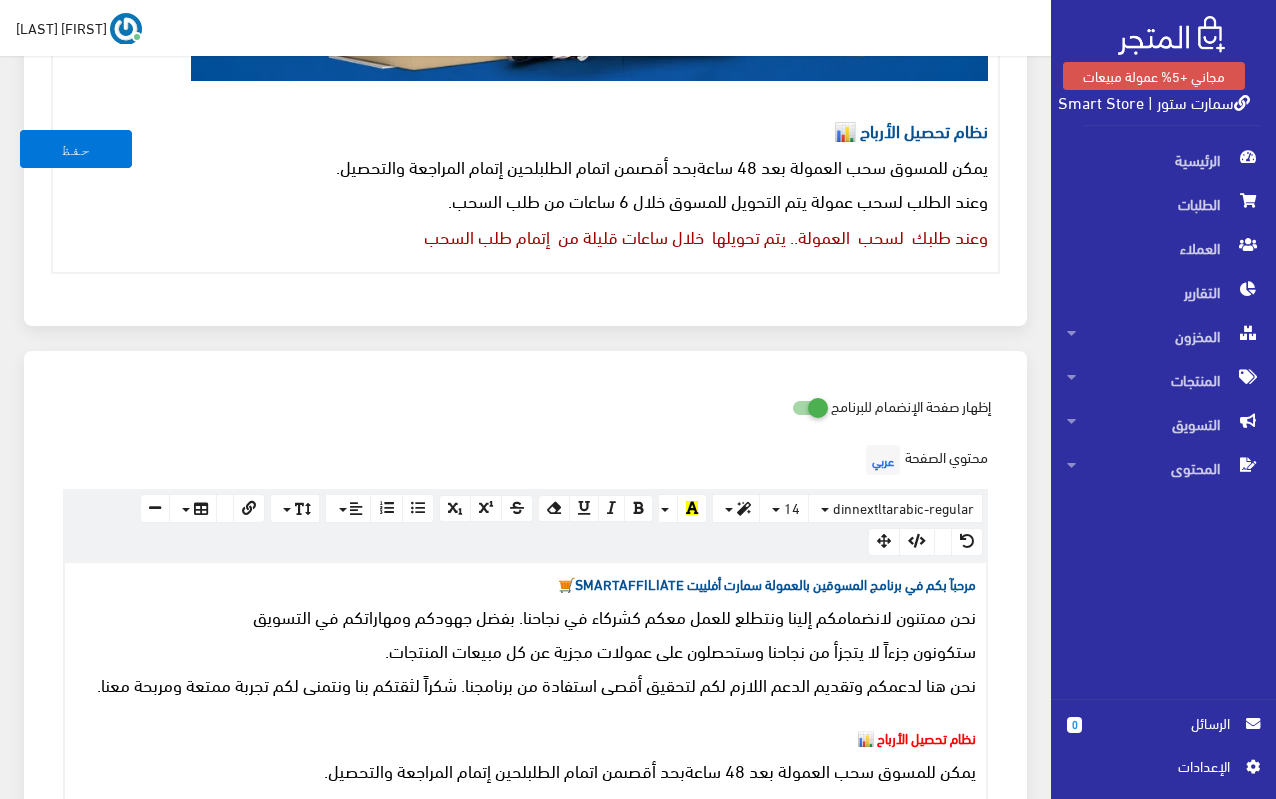 scroll, scrollTop: 1700, scrollLeft: 0, axis: vertical 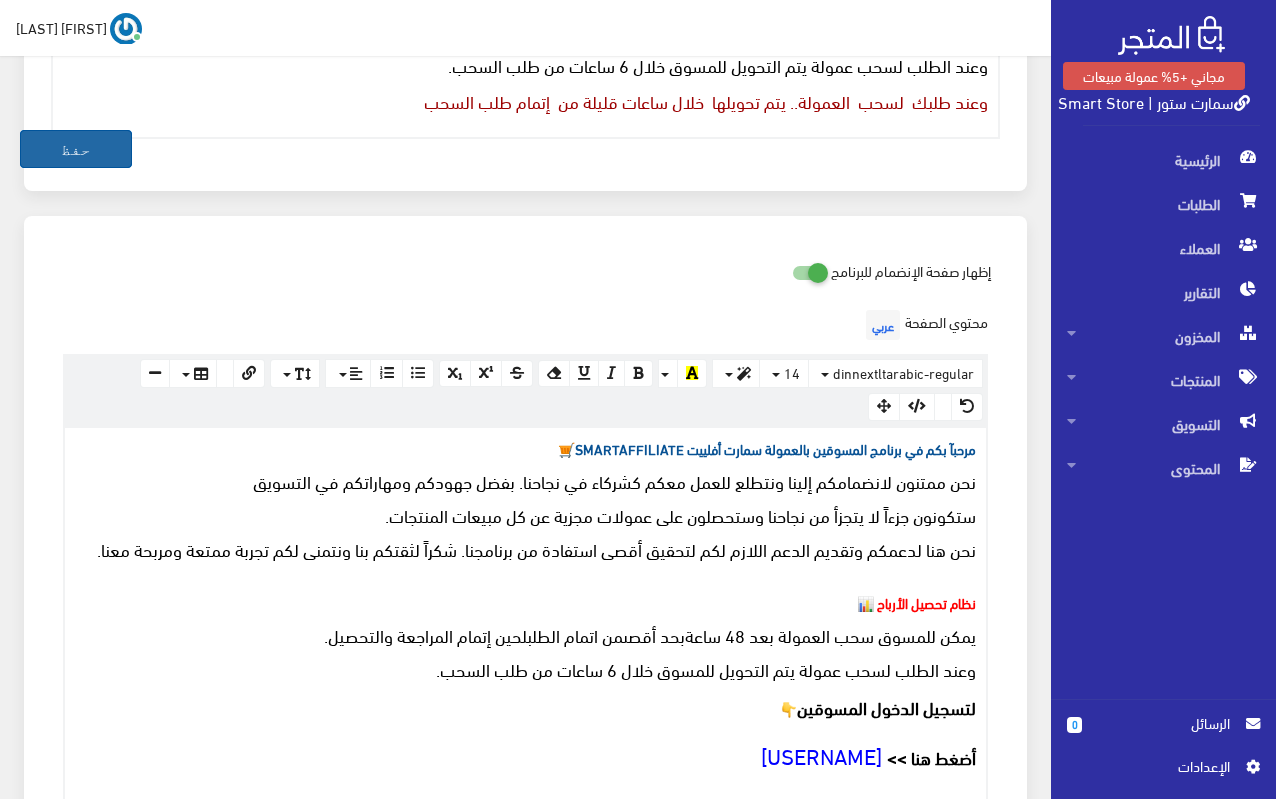 click on "حفظ" at bounding box center [76, 149] 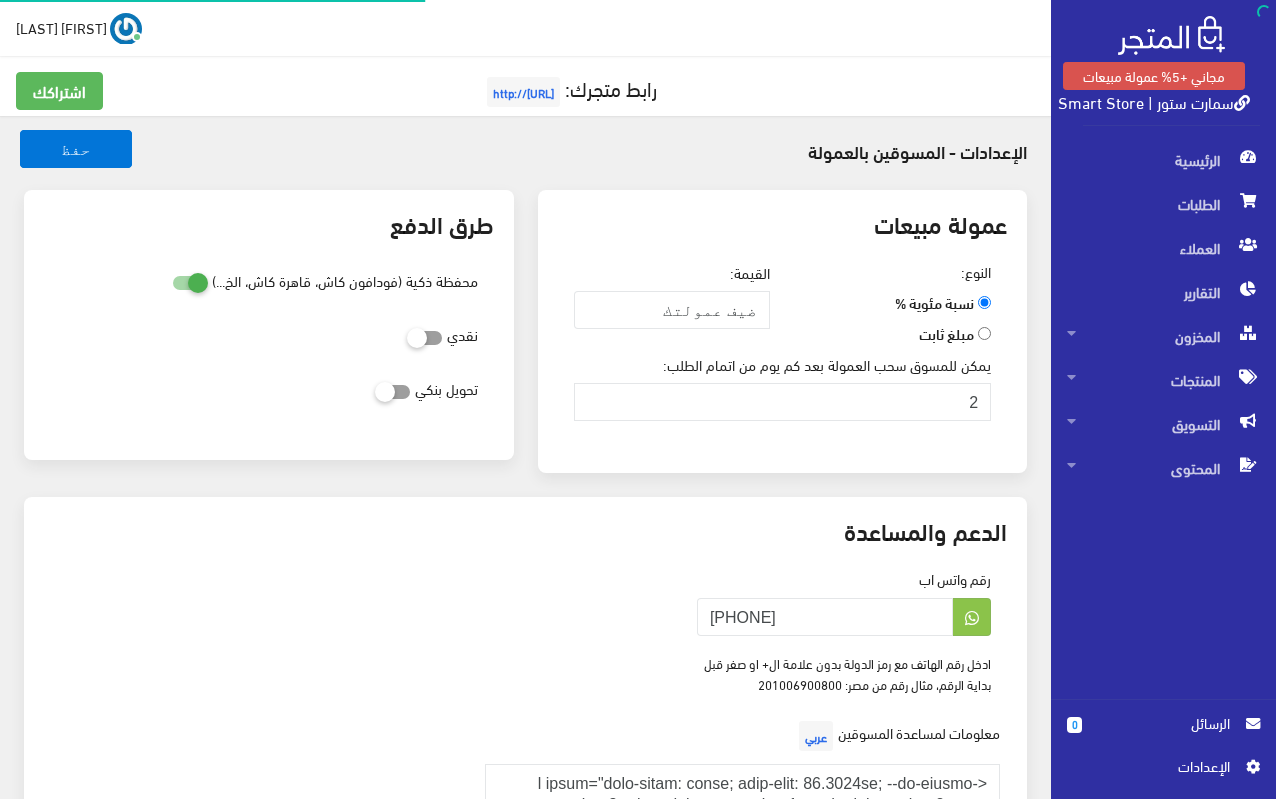 type 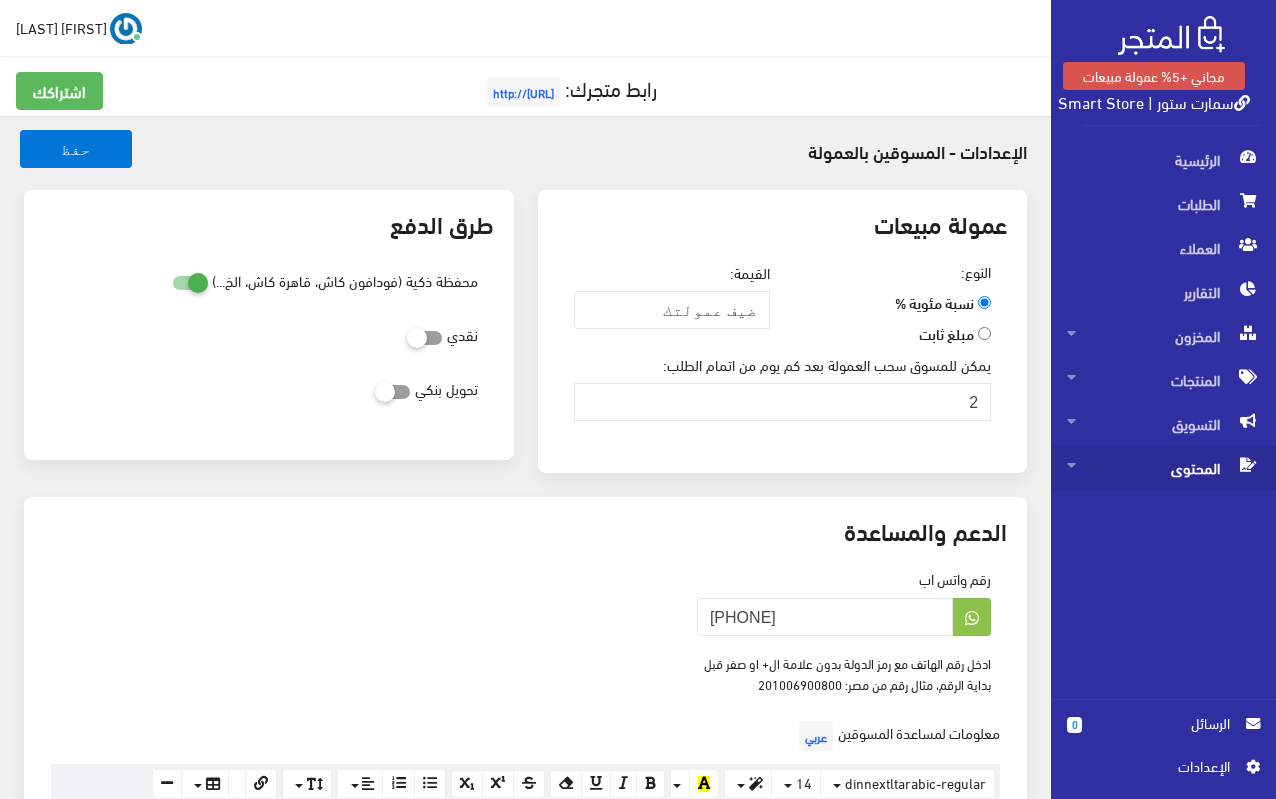click on "المحتوى" at bounding box center [1163, 468] 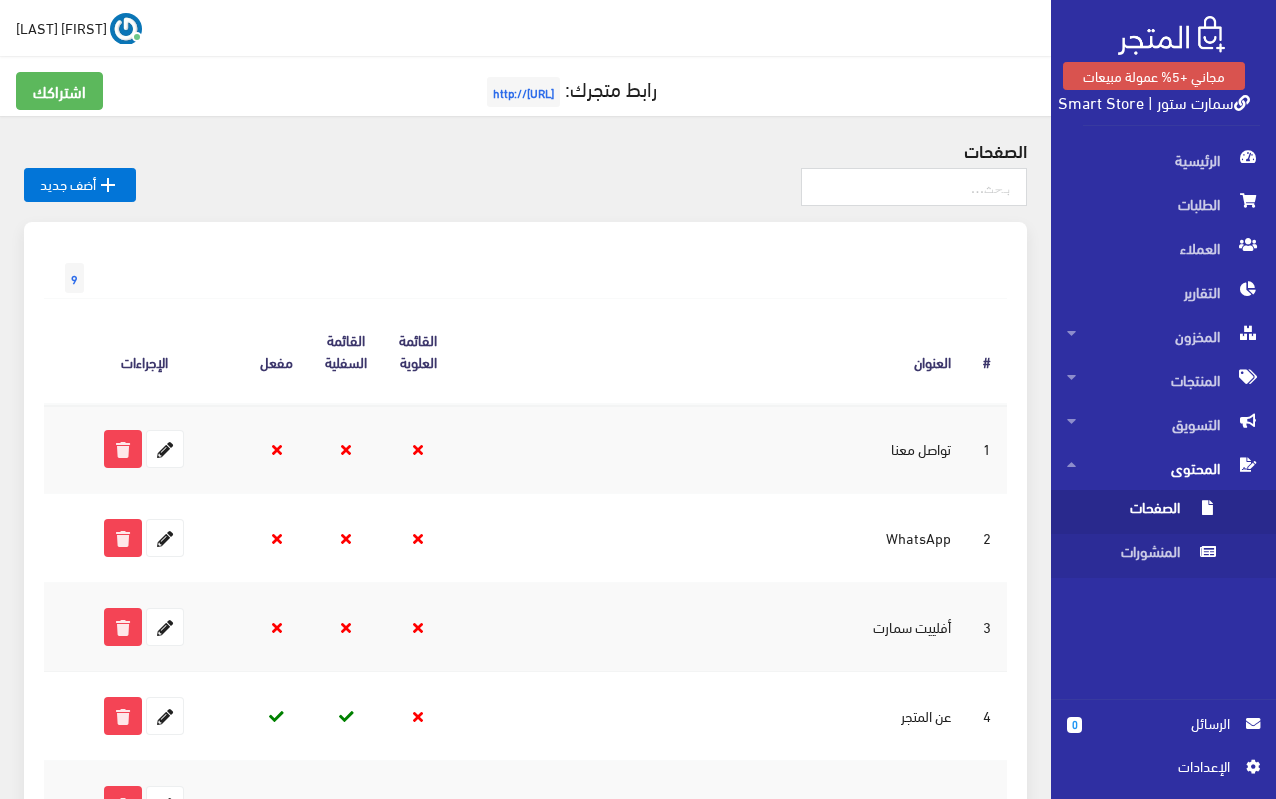 click on "الصفحات" at bounding box center (1143, 512) 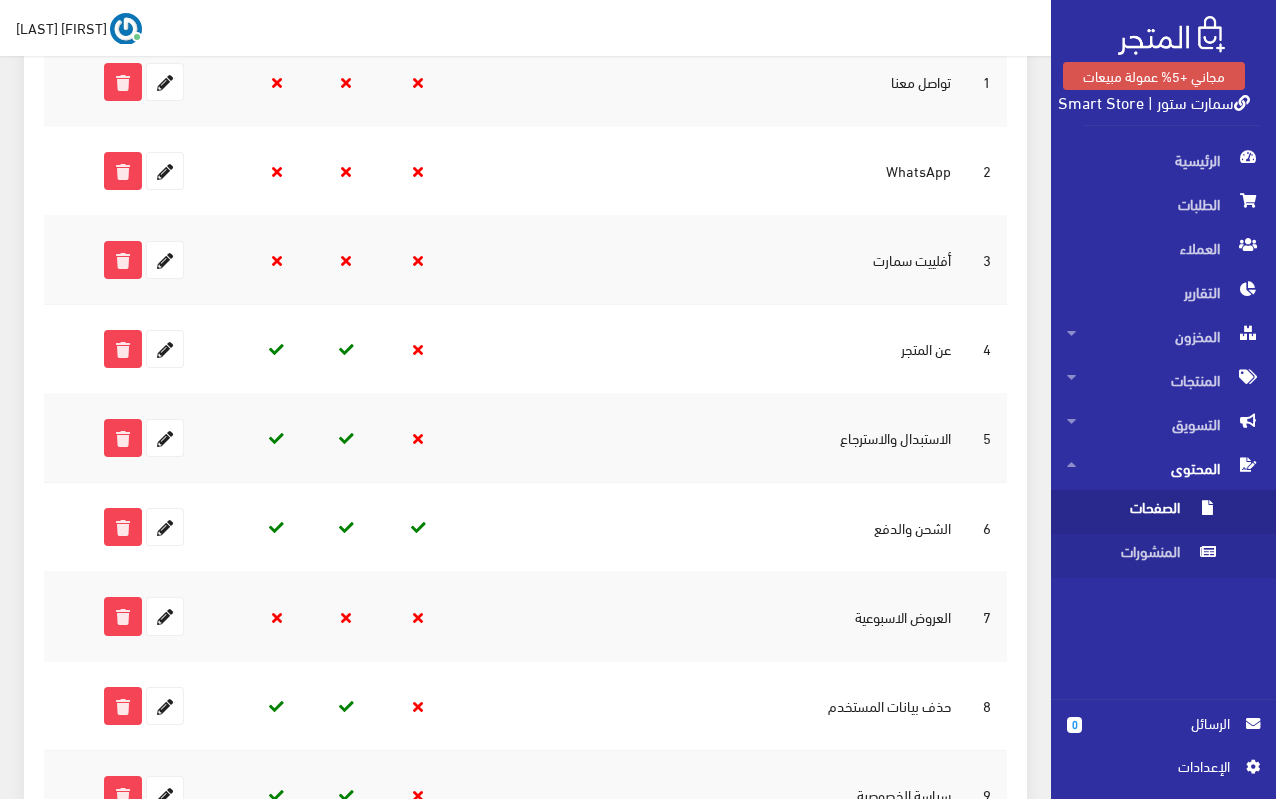 scroll, scrollTop: 355, scrollLeft: 0, axis: vertical 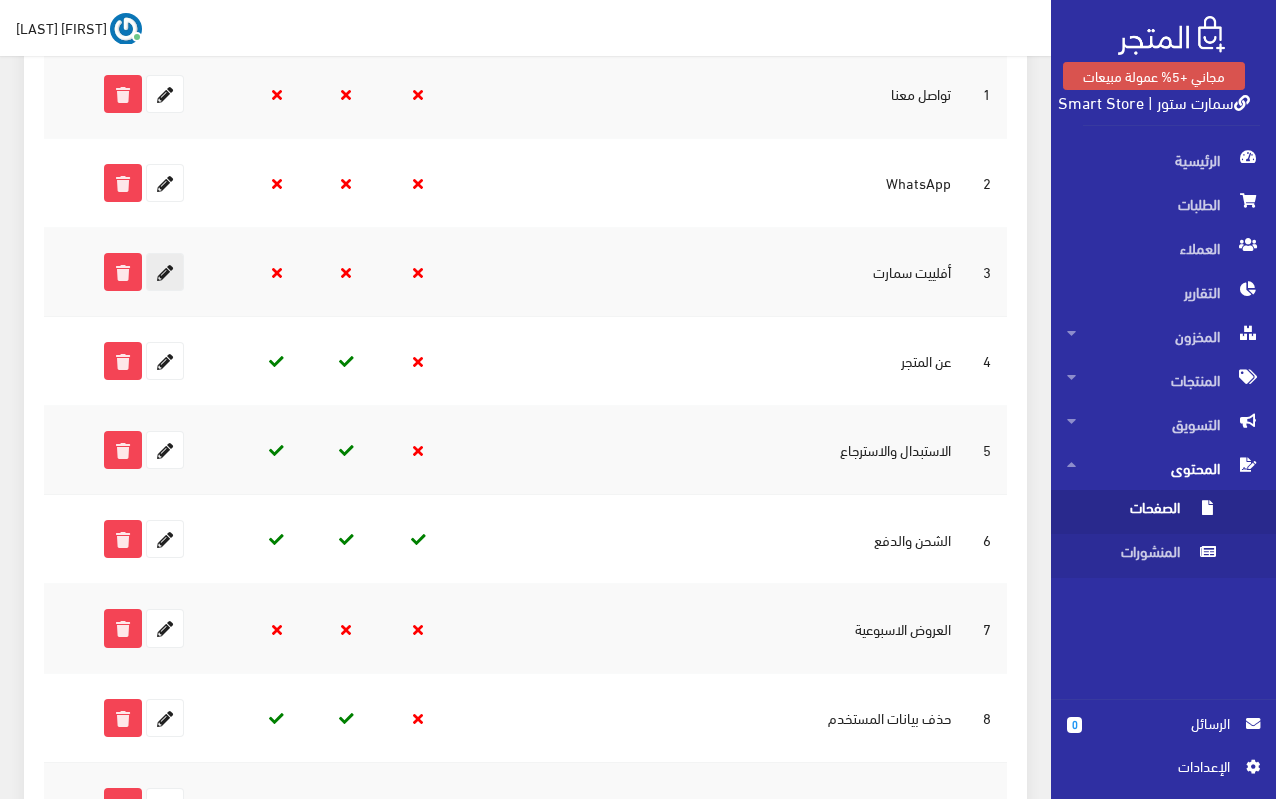 click at bounding box center [165, 272] 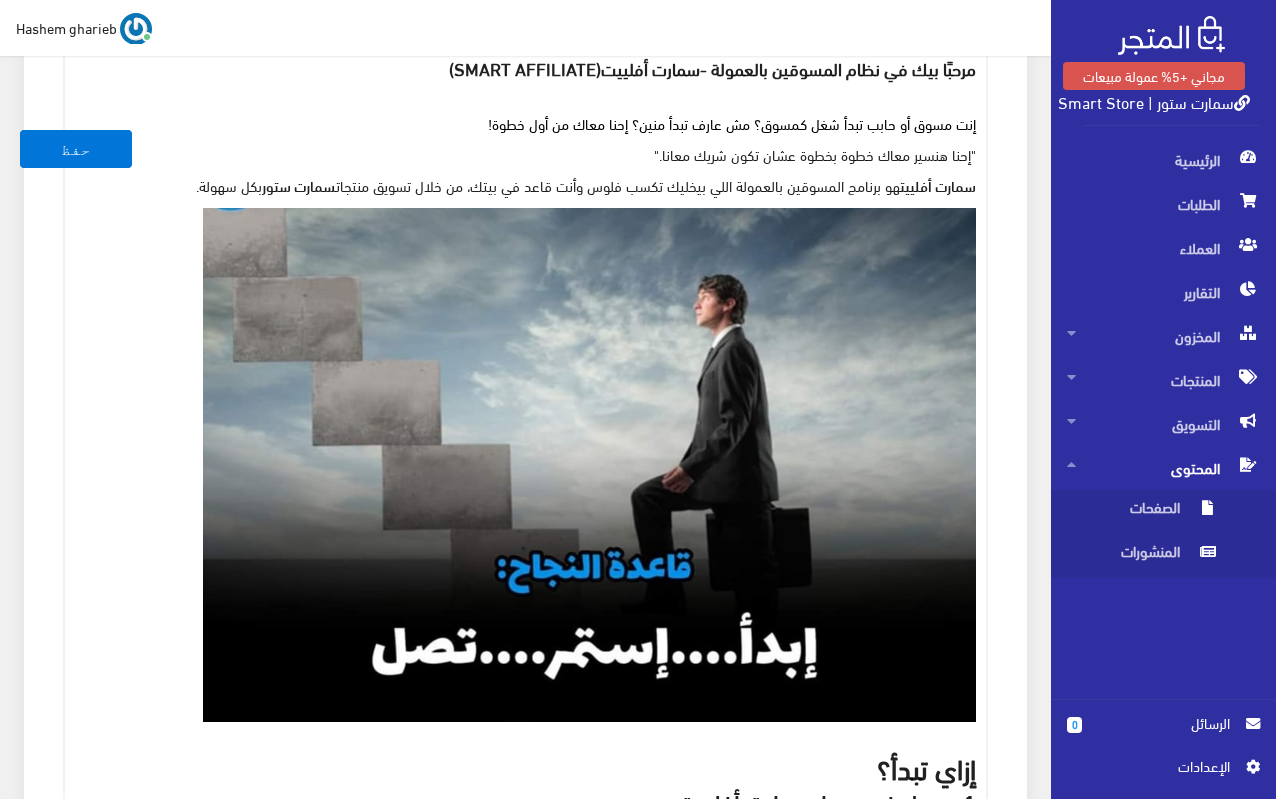 scroll, scrollTop: 400, scrollLeft: 0, axis: vertical 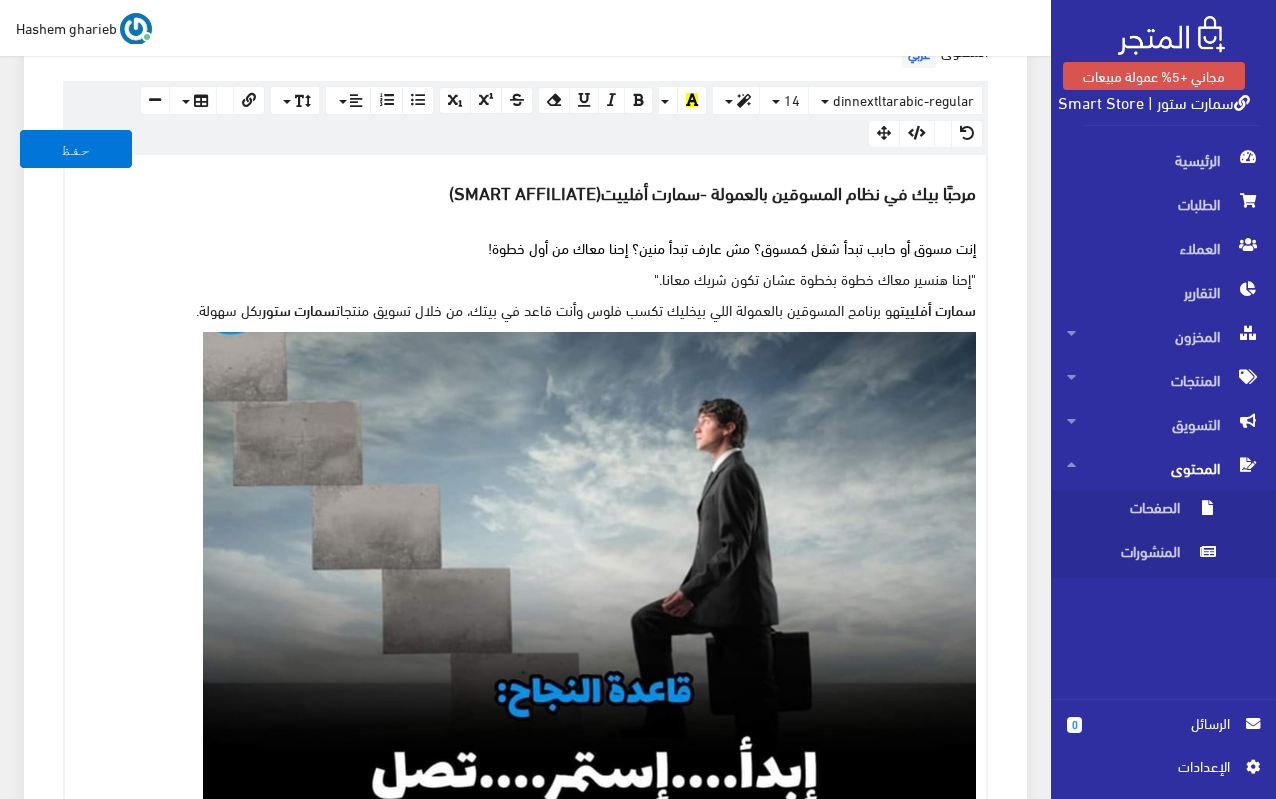 click on "مرحبًا بيك في نظام المسوقين بالعمولة -" at bounding box center (838, 191) 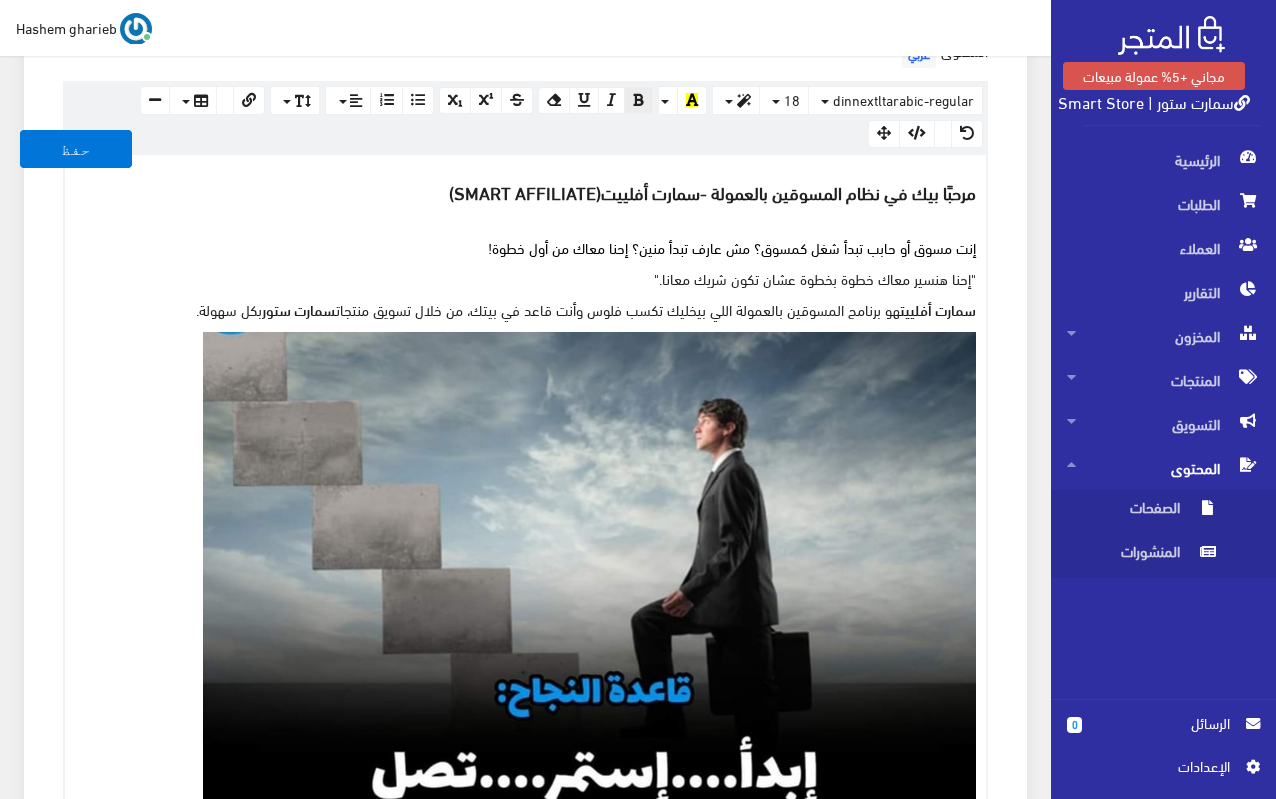 type 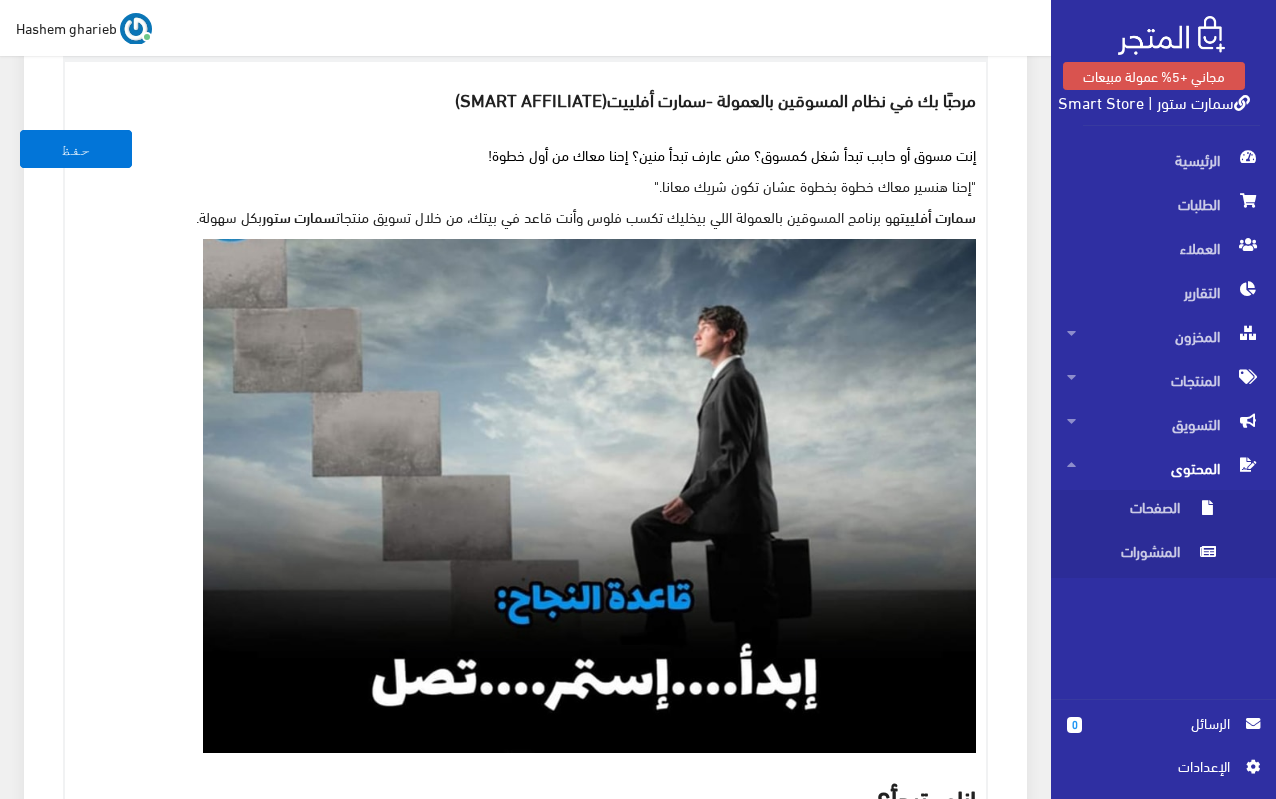 scroll, scrollTop: 300, scrollLeft: 0, axis: vertical 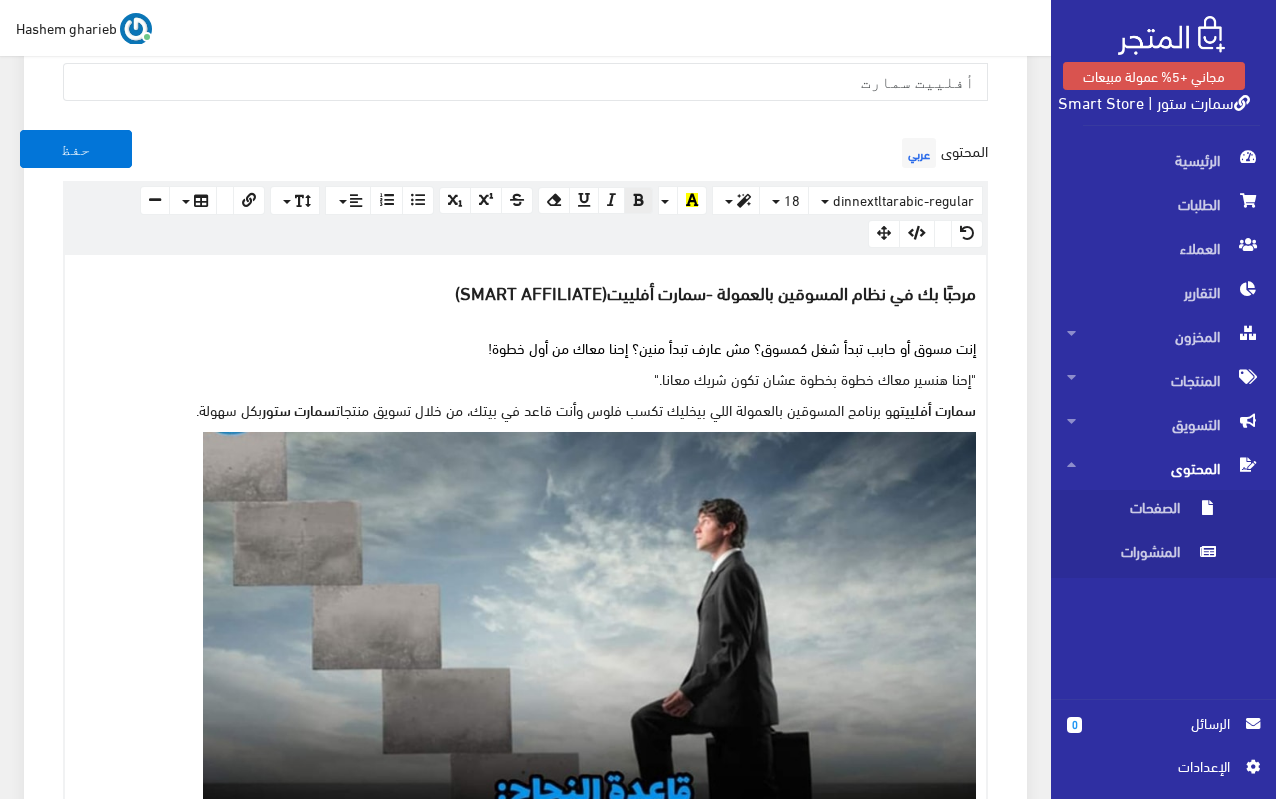 click on "مرحبًا بك في نظام المسوقين بالعمولة -" at bounding box center [841, 291] 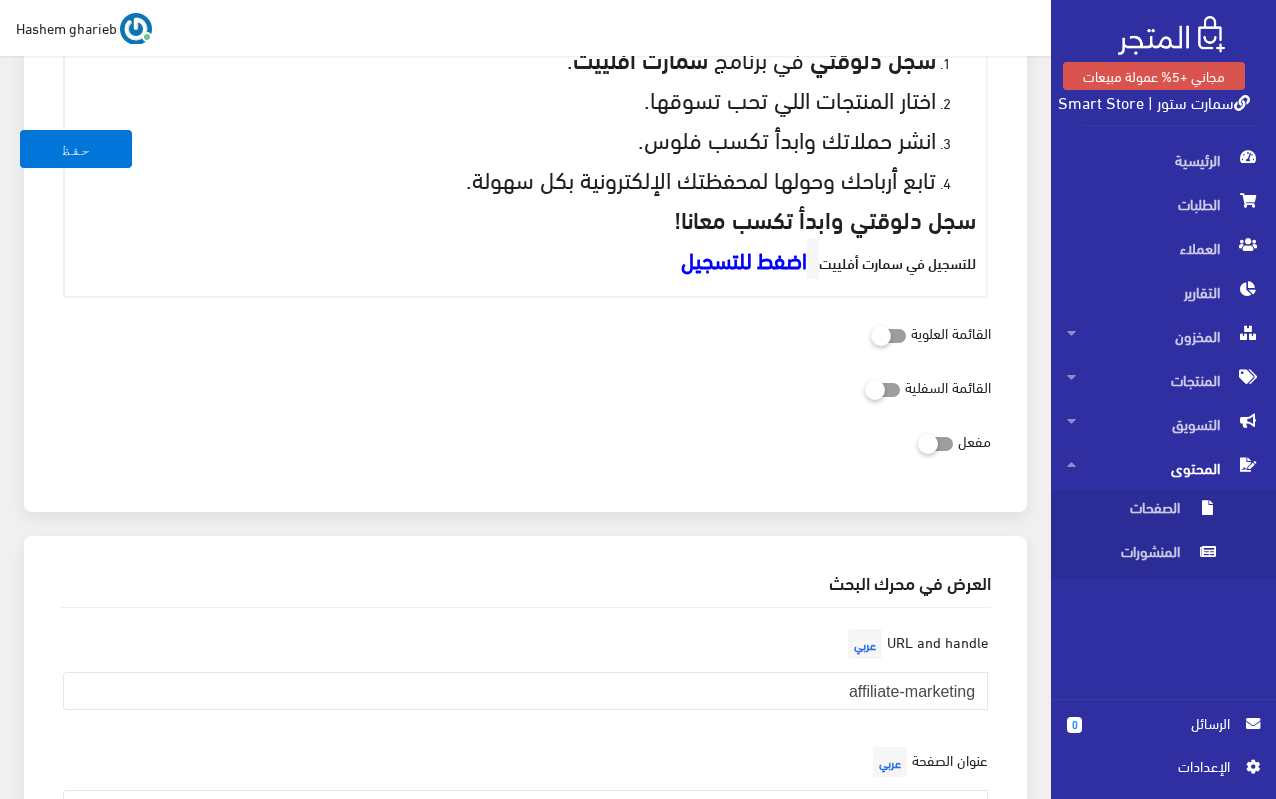 scroll, scrollTop: 3300, scrollLeft: 0, axis: vertical 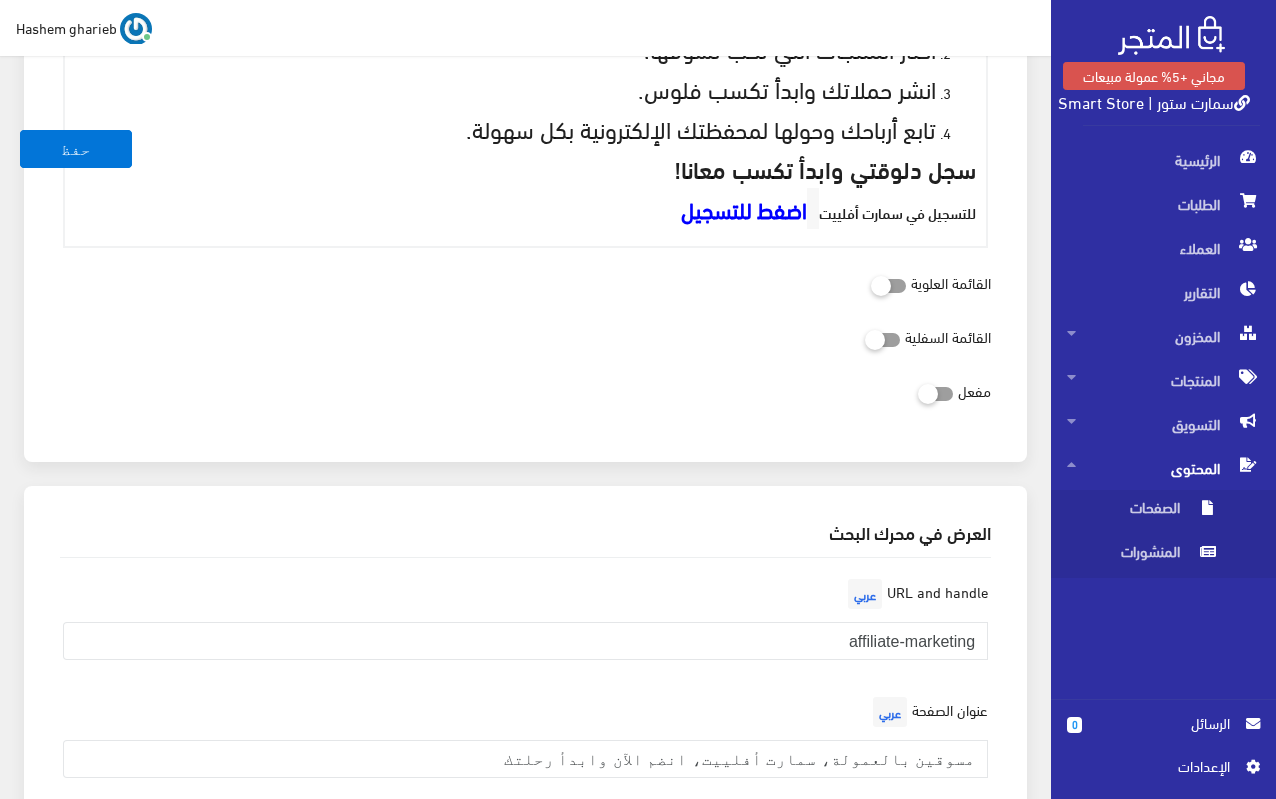 click at bounding box center (865, 339) 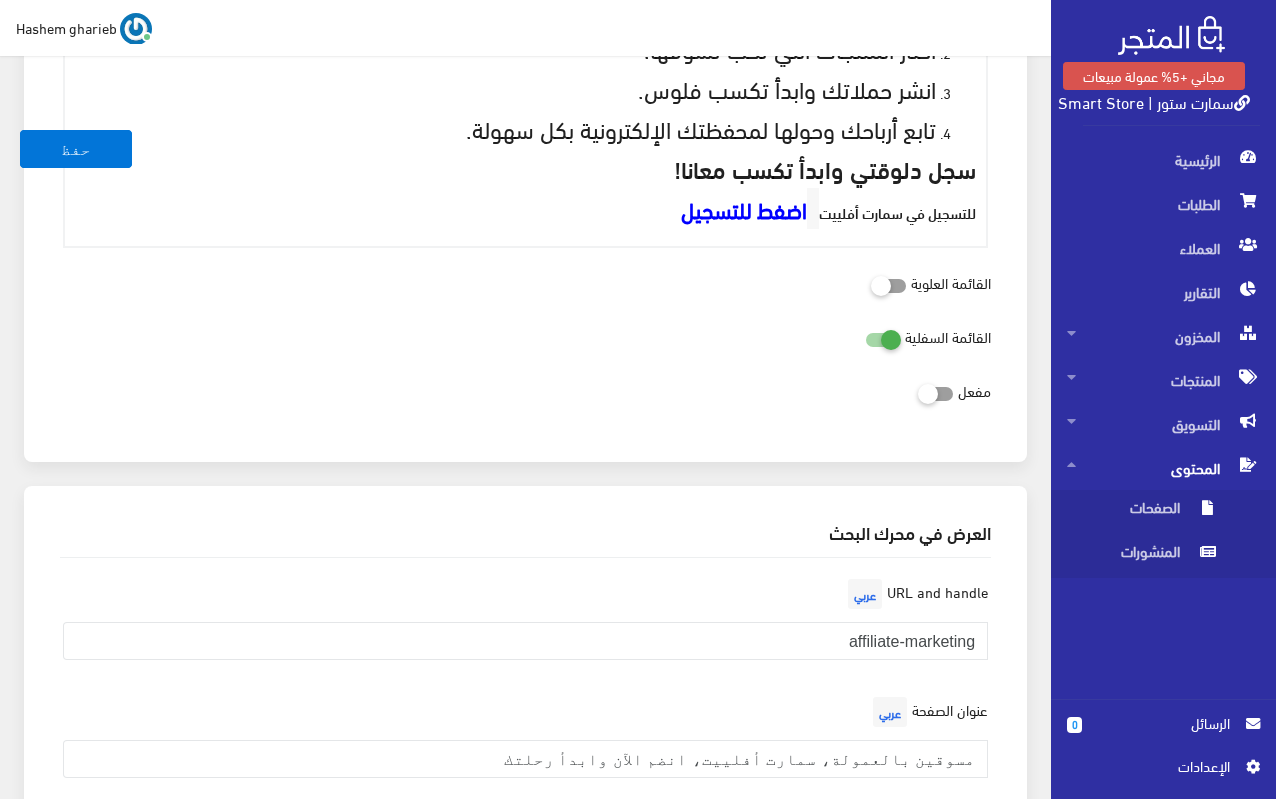 click at bounding box center (918, 393) 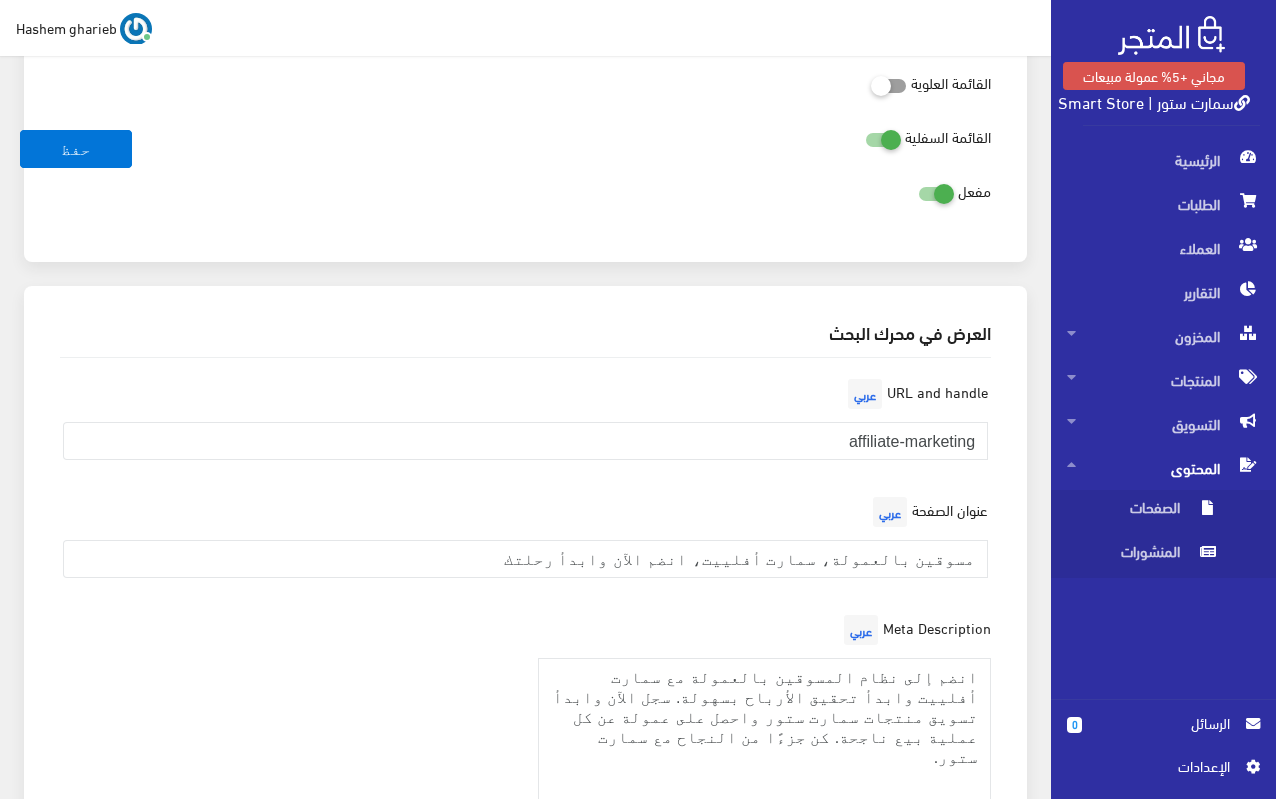 scroll, scrollTop: 3859, scrollLeft: 0, axis: vertical 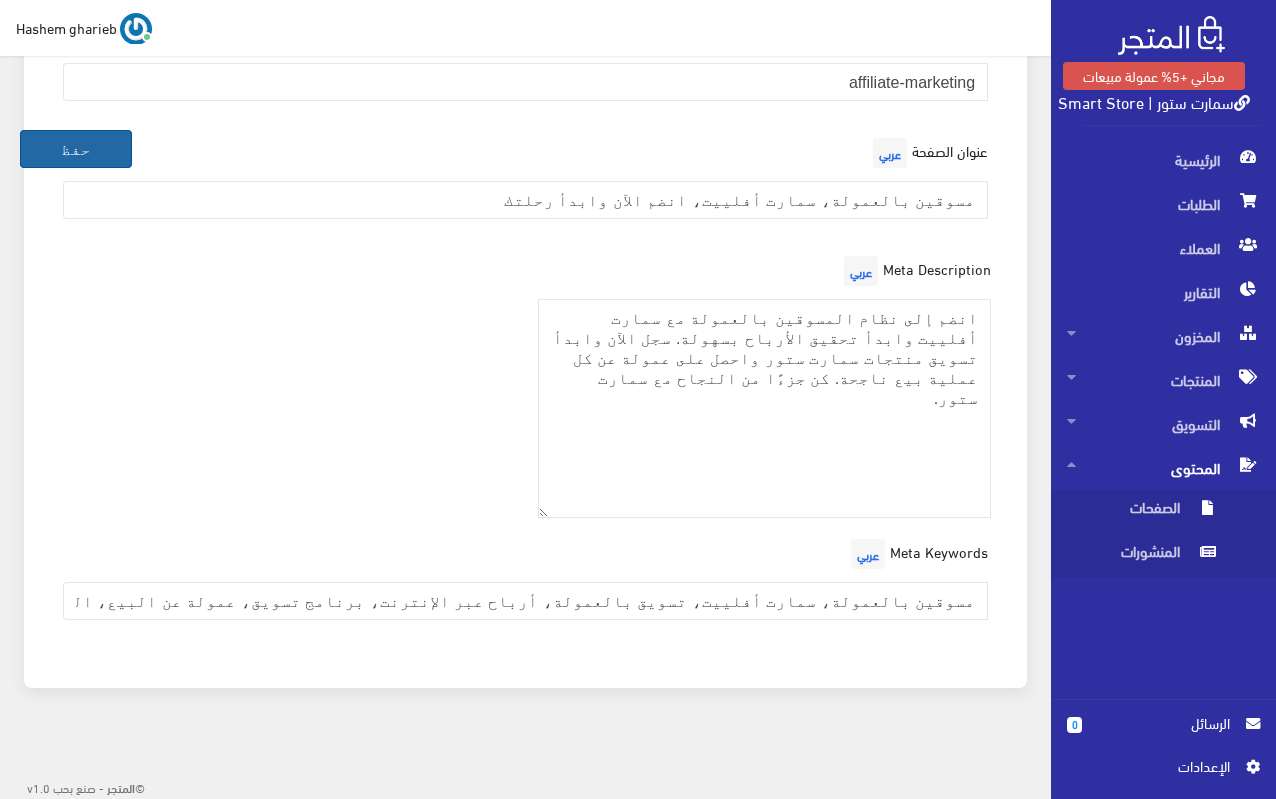 click on "حفظ" at bounding box center (76, 149) 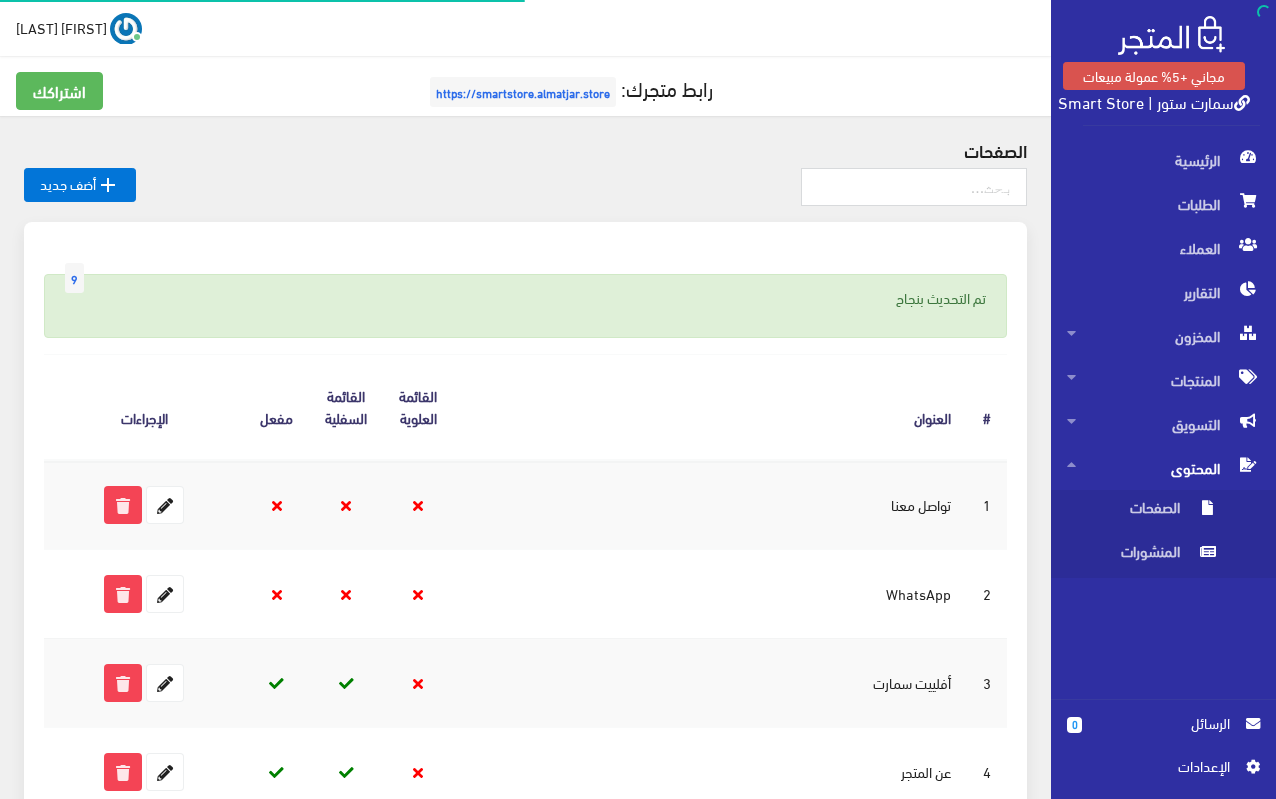 scroll, scrollTop: 0, scrollLeft: 0, axis: both 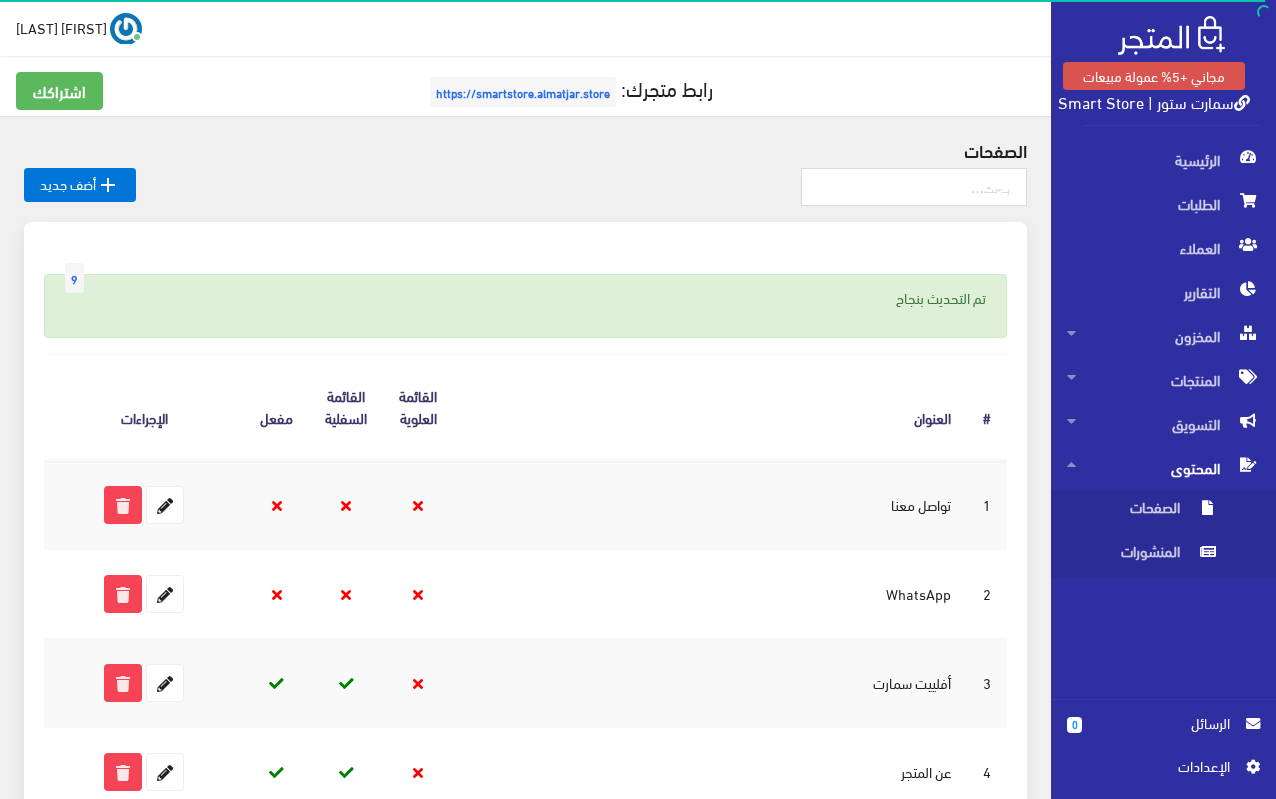 click on "سمارت ستور | Smart Store" at bounding box center (1154, 101) 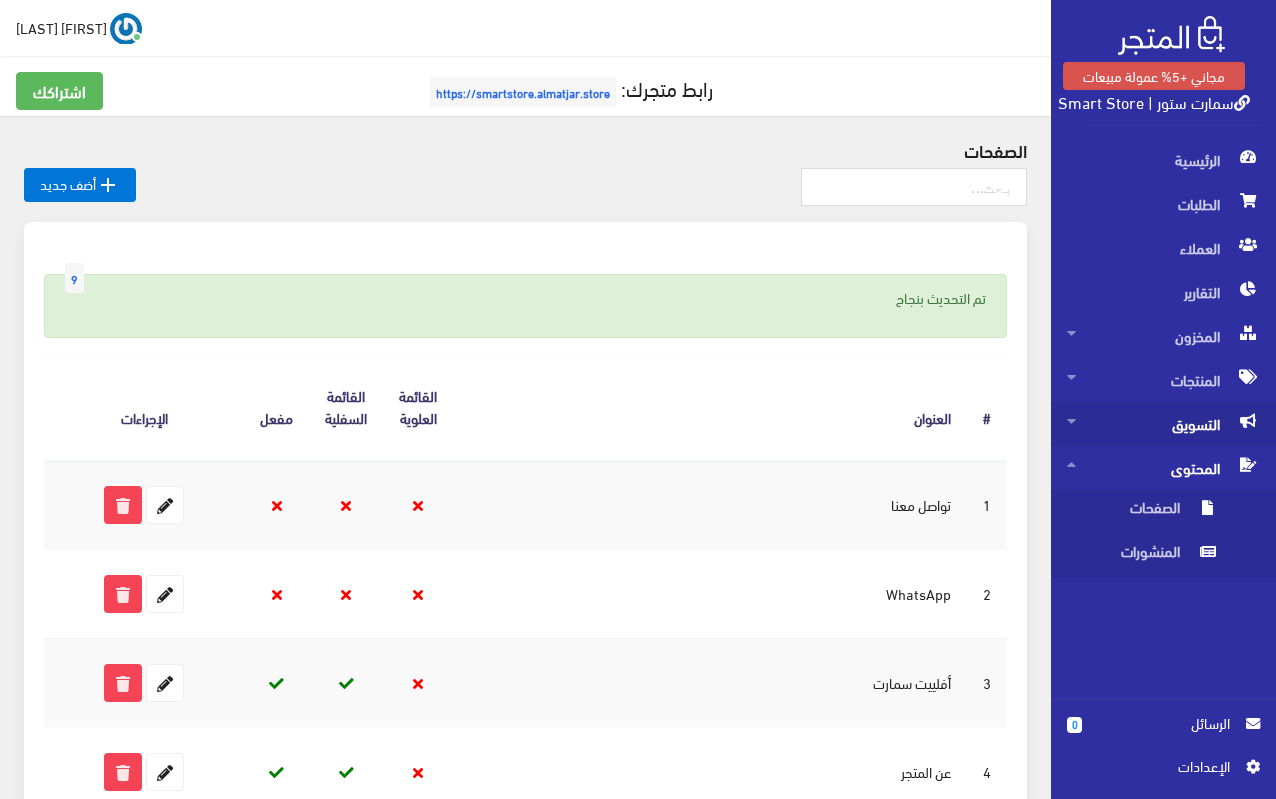 click on "التسويق" at bounding box center [1163, 424] 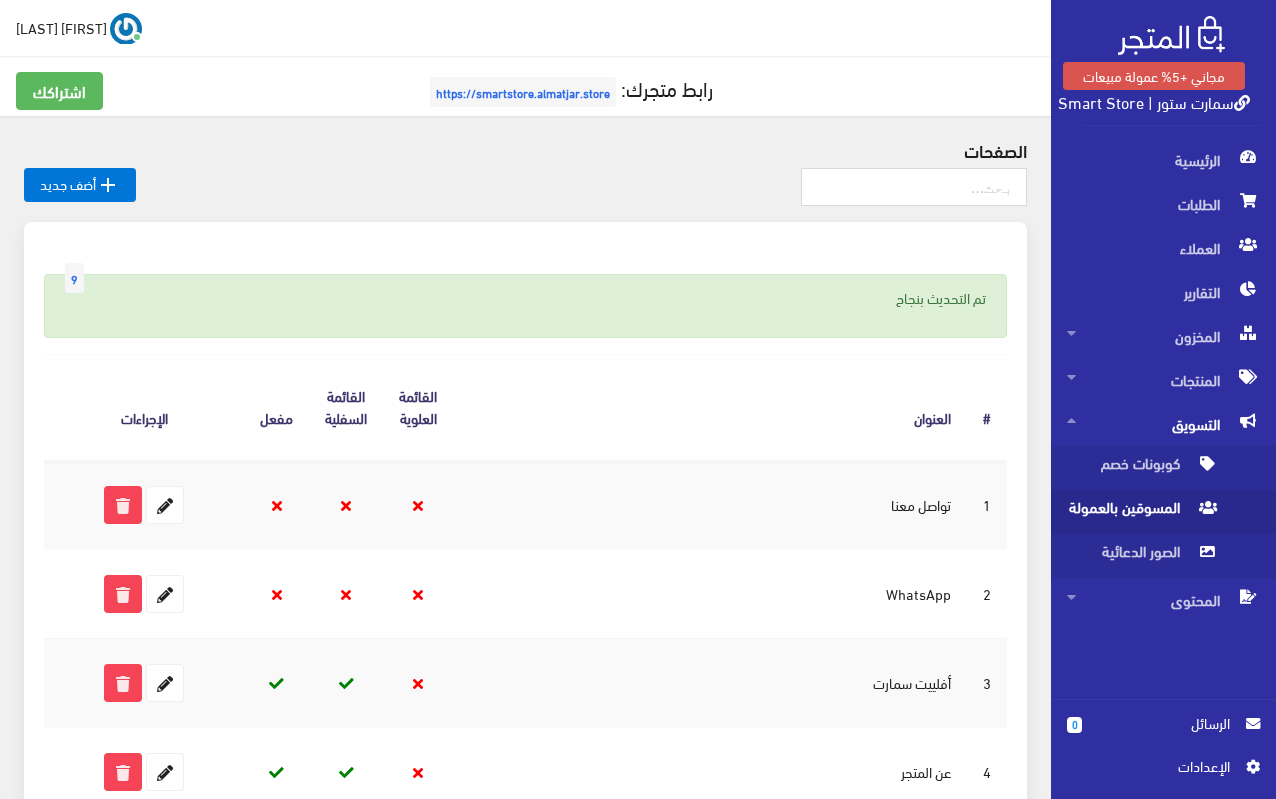 click on "المسوقين بالعمولة" at bounding box center (1143, 512) 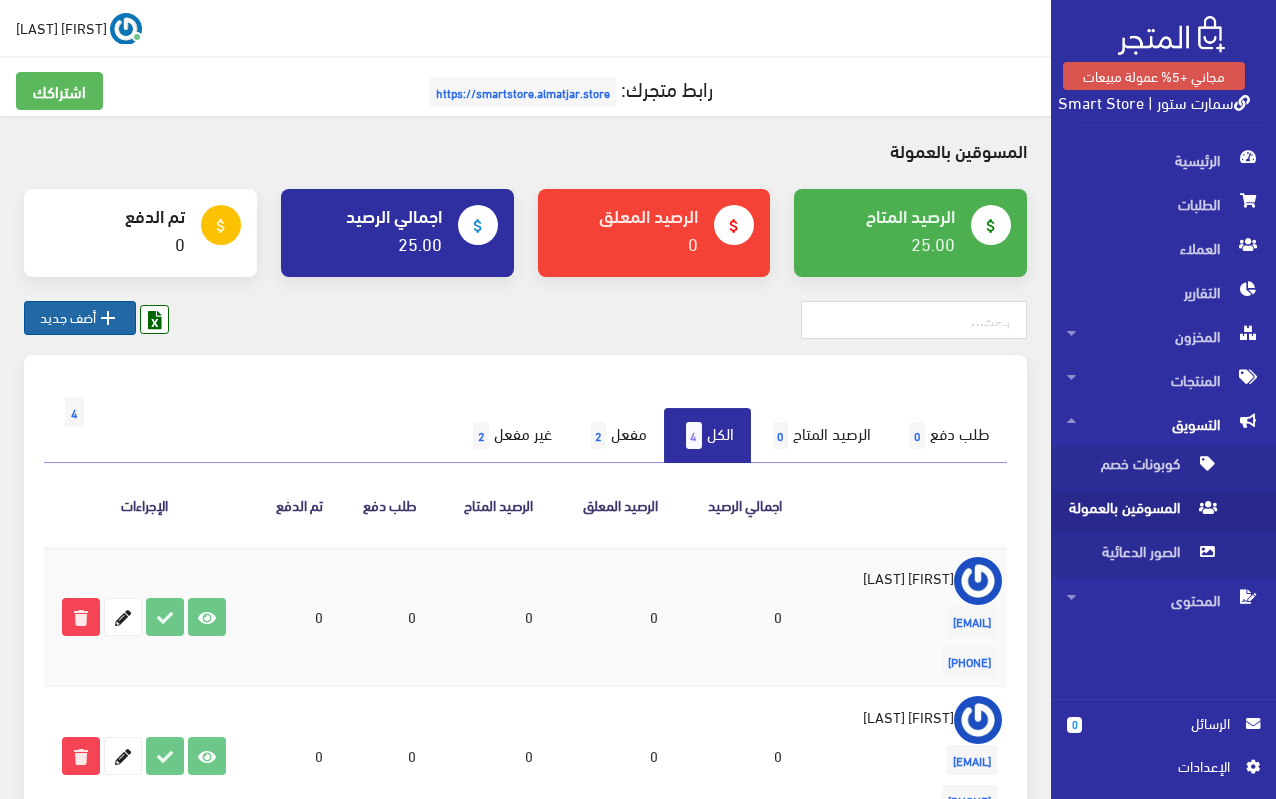 click on "  أضف جديد" at bounding box center (80, 318) 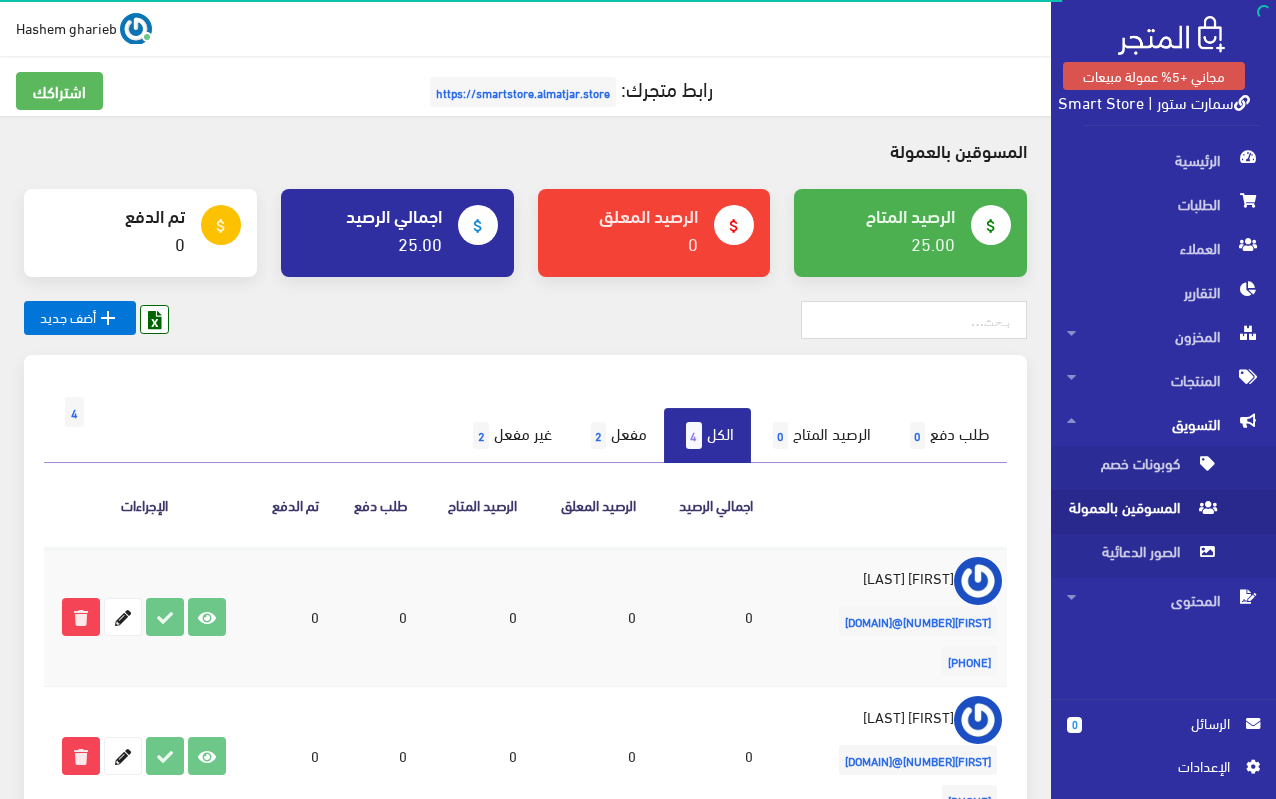 scroll, scrollTop: 0, scrollLeft: 0, axis: both 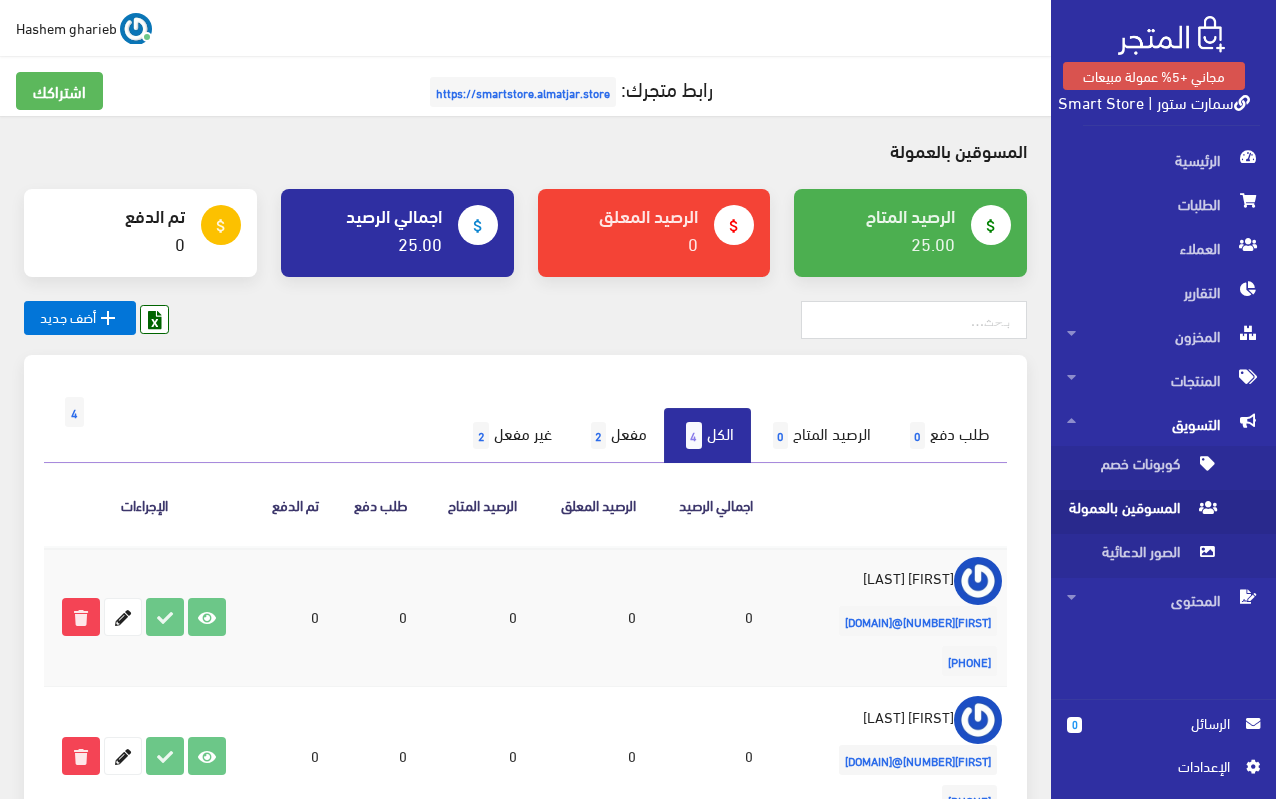 drag, startPoint x: 987, startPoint y: 11, endPoint x: 413, endPoint y: 407, distance: 697.3464 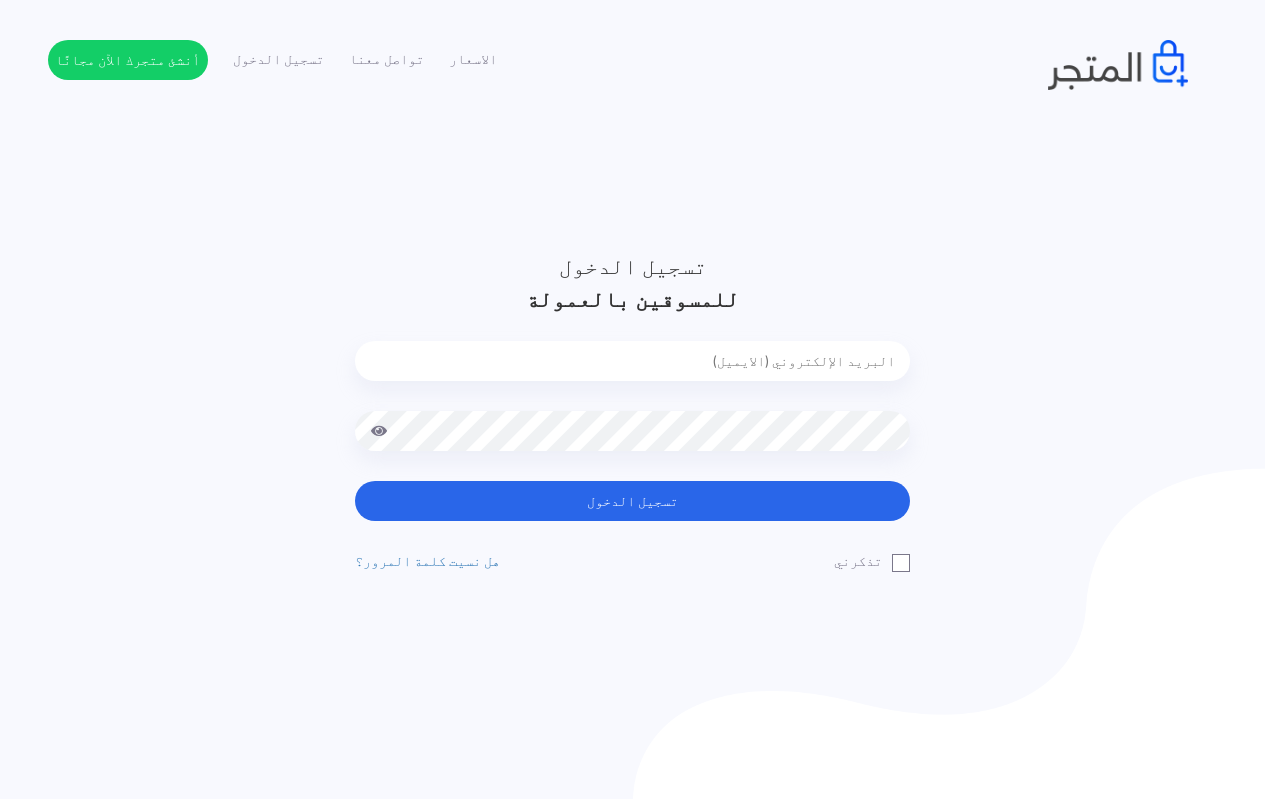 scroll, scrollTop: 0, scrollLeft: 0, axis: both 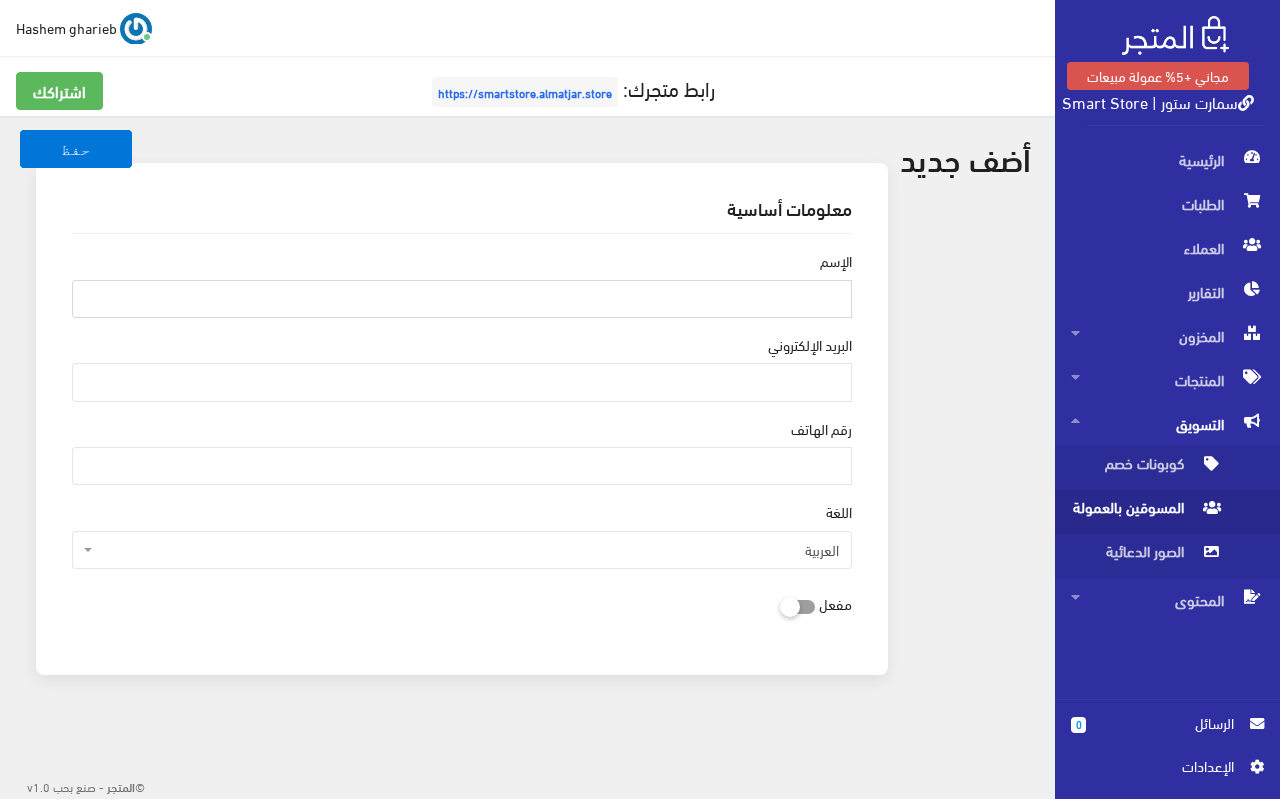 click on "الإسم" at bounding box center [462, 299] 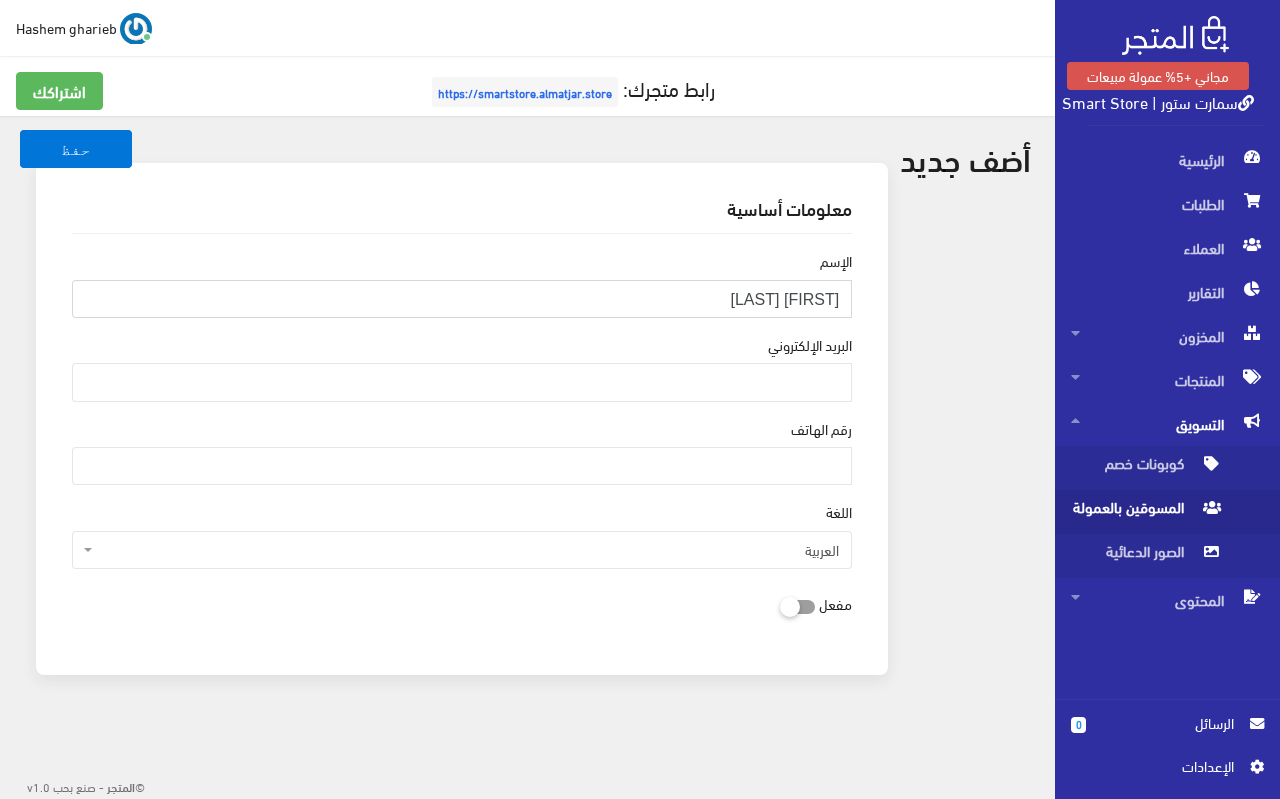 drag, startPoint x: 832, startPoint y: 297, endPoint x: 852, endPoint y: 297, distance: 20 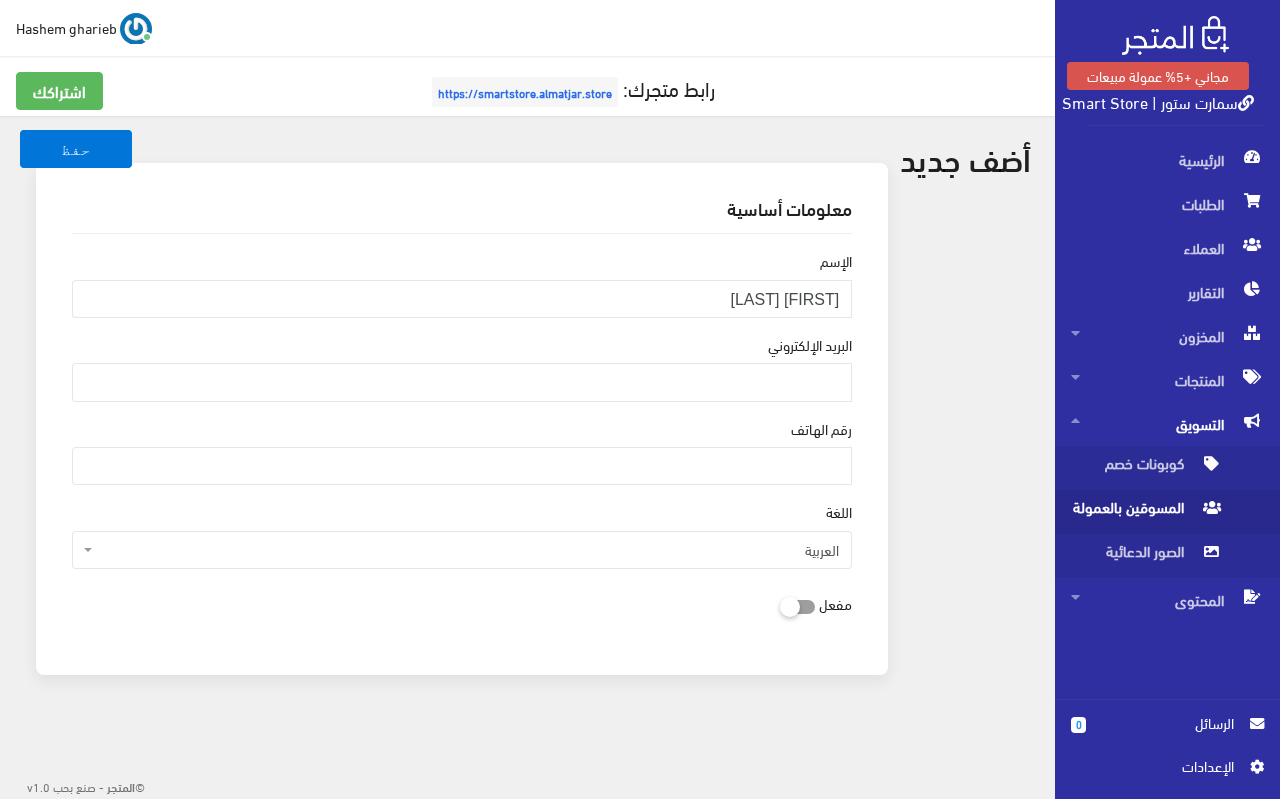 click on "حفظ
معلومات أساسية
الإسم
[FIRST] [LAST]
البريد اﻹلكتروني
رقم الهاتف
اللغة
العربية
English" at bounding box center (527, 420) 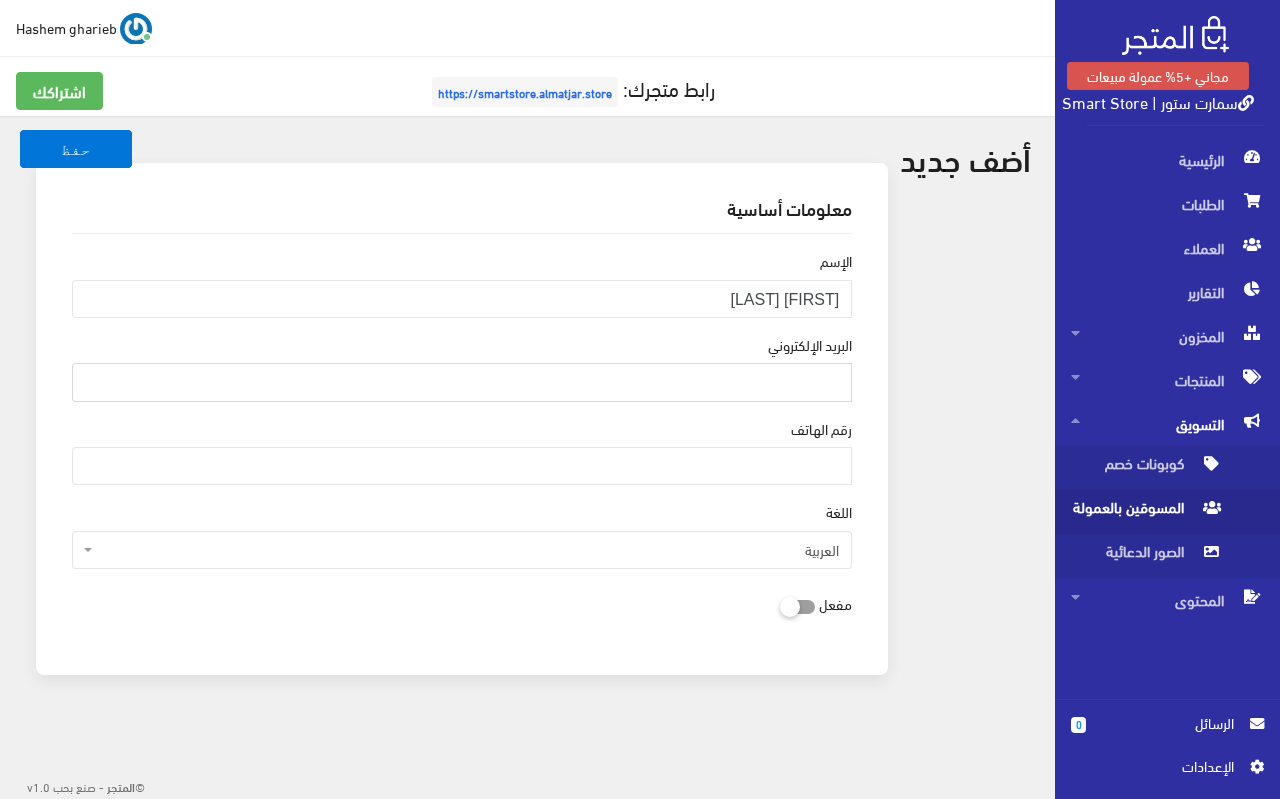 click on "البريد اﻹلكتروني" at bounding box center (462, 382) 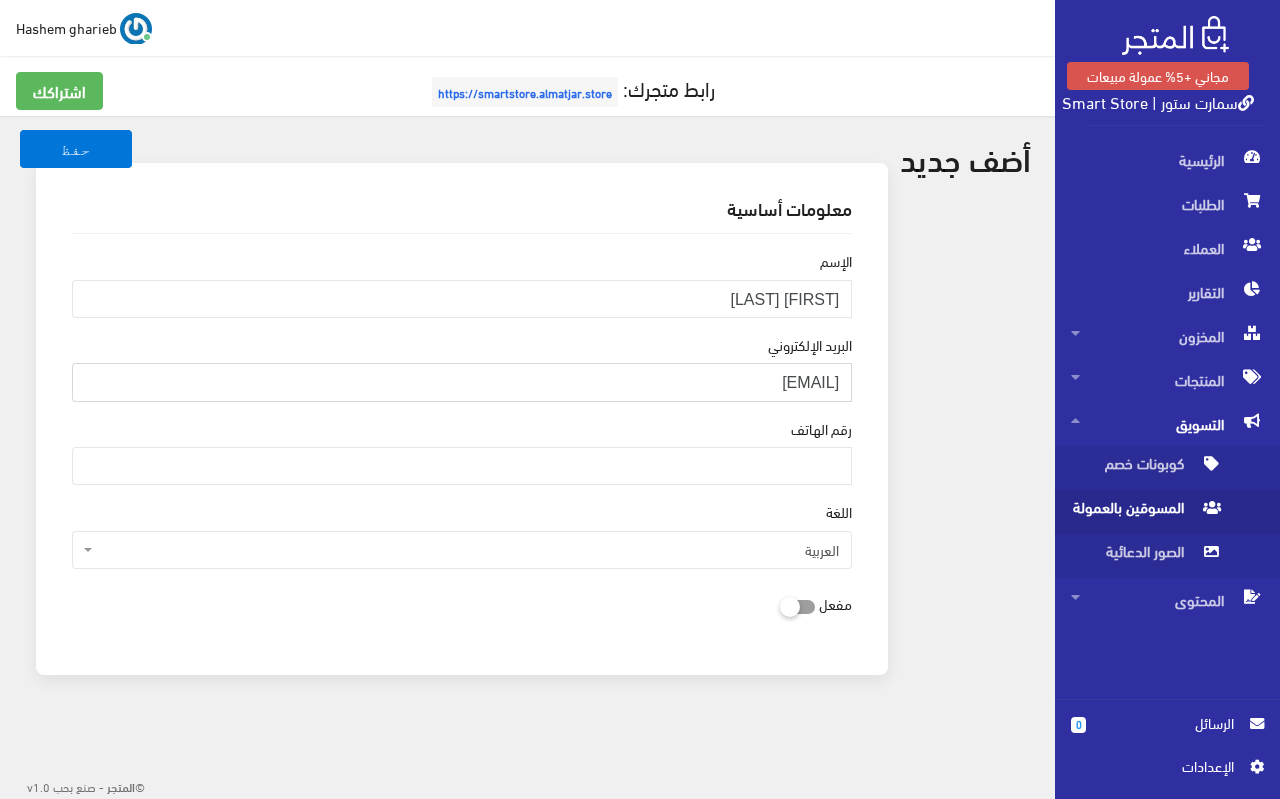 type on "[EMAIL]" 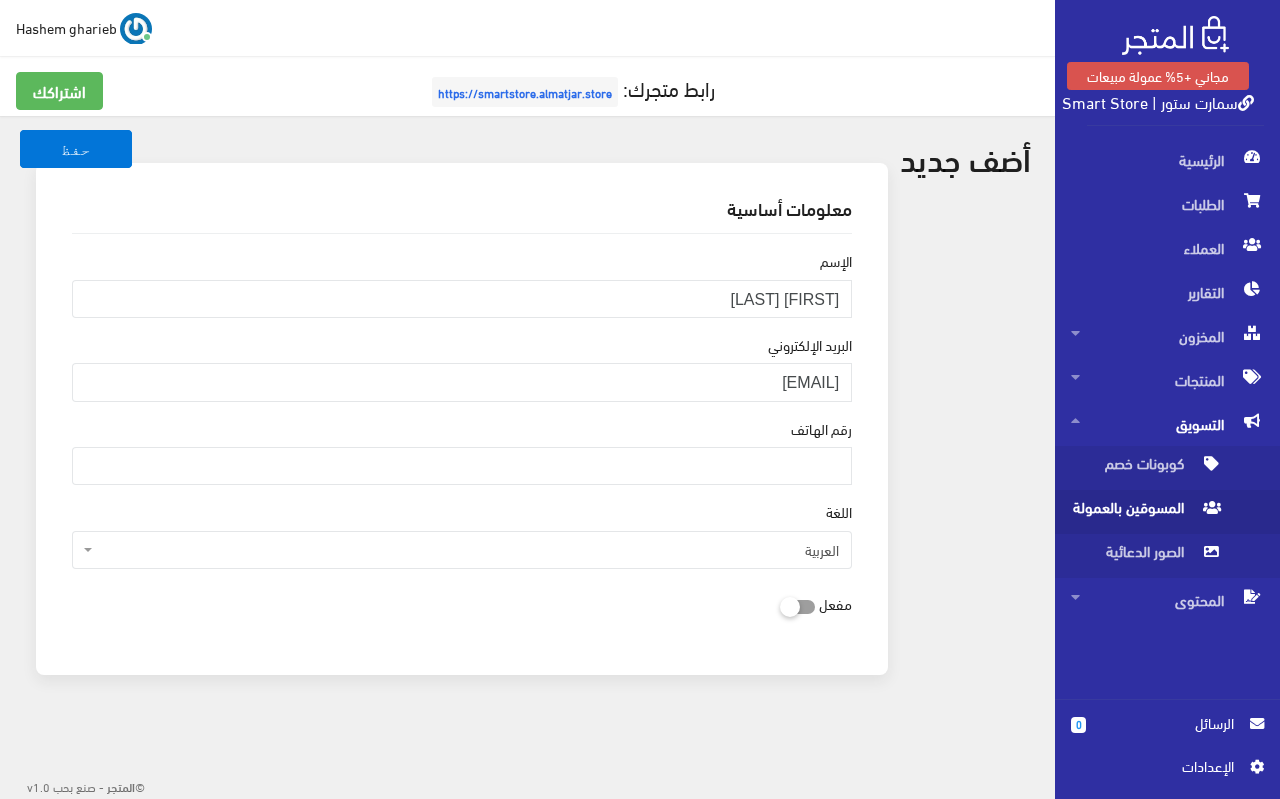 click on "حفظ
معلومات أساسية
الإسم
[FIRST] [LAST]
البريد اﻹلكتروني
[EMAIL]
رقم الهاتف
اللغة
العربية English
العربية" at bounding box center (527, 420) 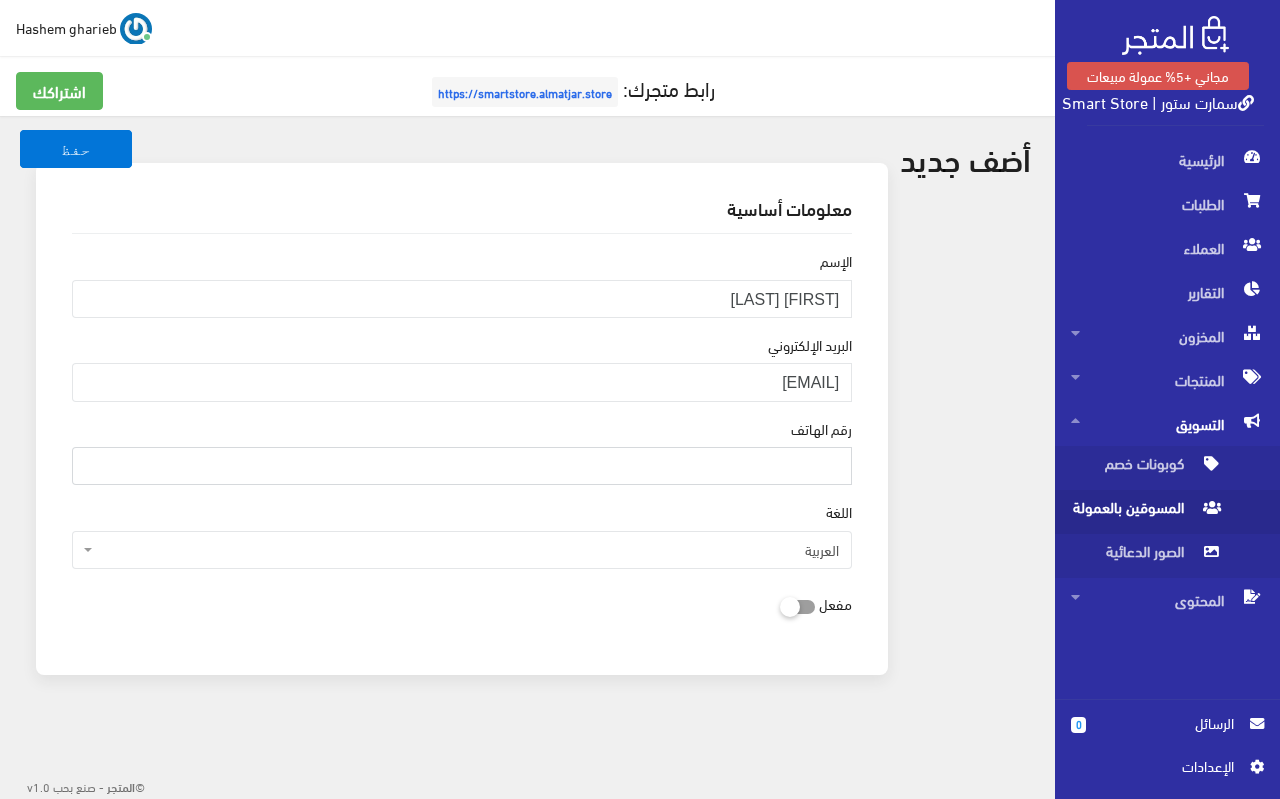 click on "رقم الهاتف" at bounding box center [462, 466] 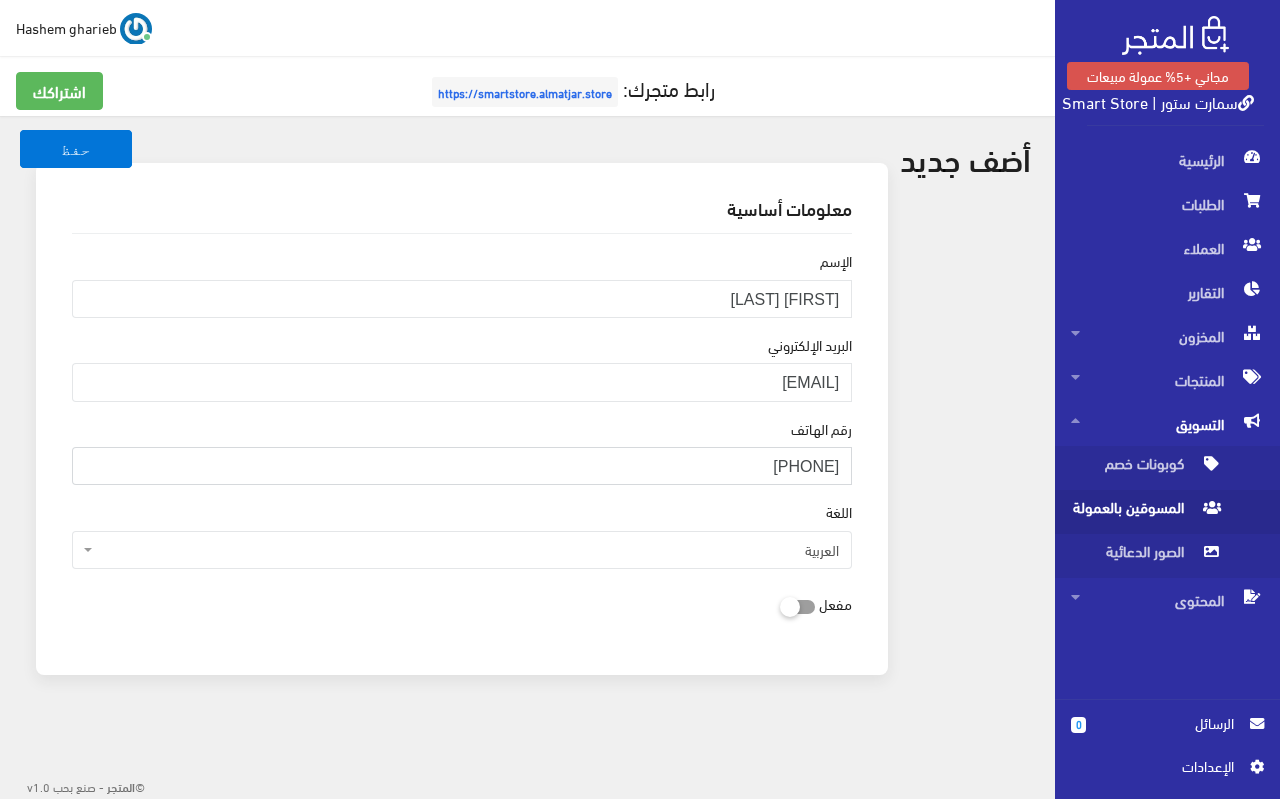 type on "[PHONE]" 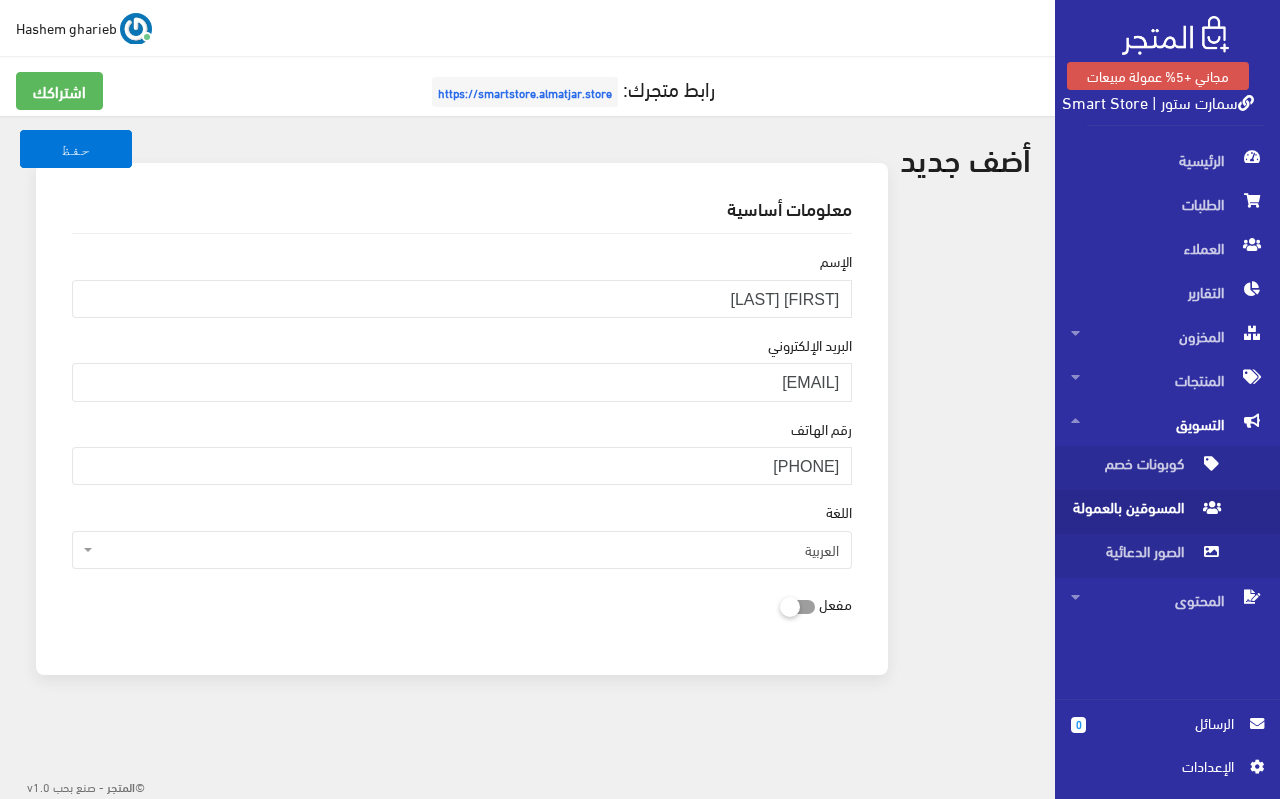 click on "حفظ
معلومات أساسية
الإسم
أحمد عصام جمال سيد
البريد اﻹلكتروني
ahmed.essam02820@gmail.com
رقم الهاتف
01113126412
اللغة
العربية English" at bounding box center [527, 420] 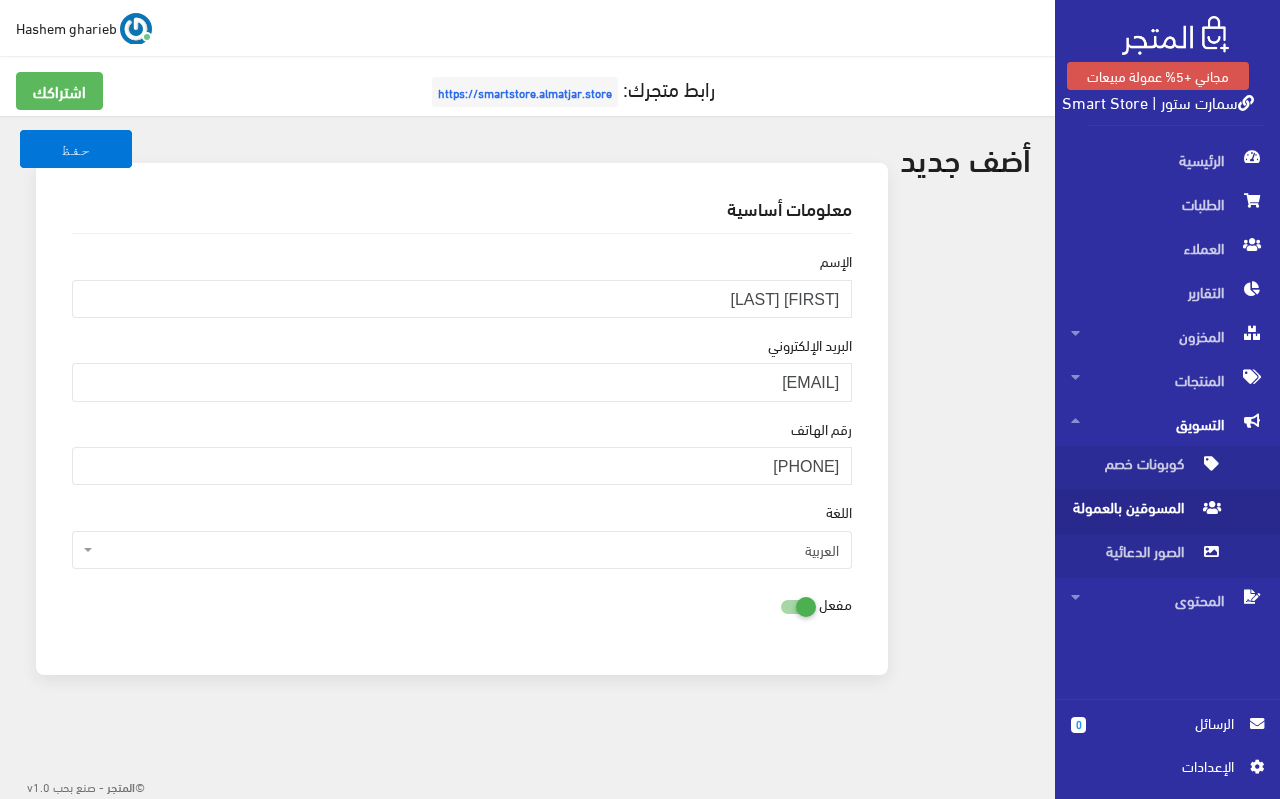 click on "حفظ
معلومات أساسية
الإسم
أحمد عصام جمال سيد
البريد اﻹلكتروني
ahmed.essam02820@gmail.com
رقم الهاتف
01113126412
اللغة
العربية English" at bounding box center [527, 420] 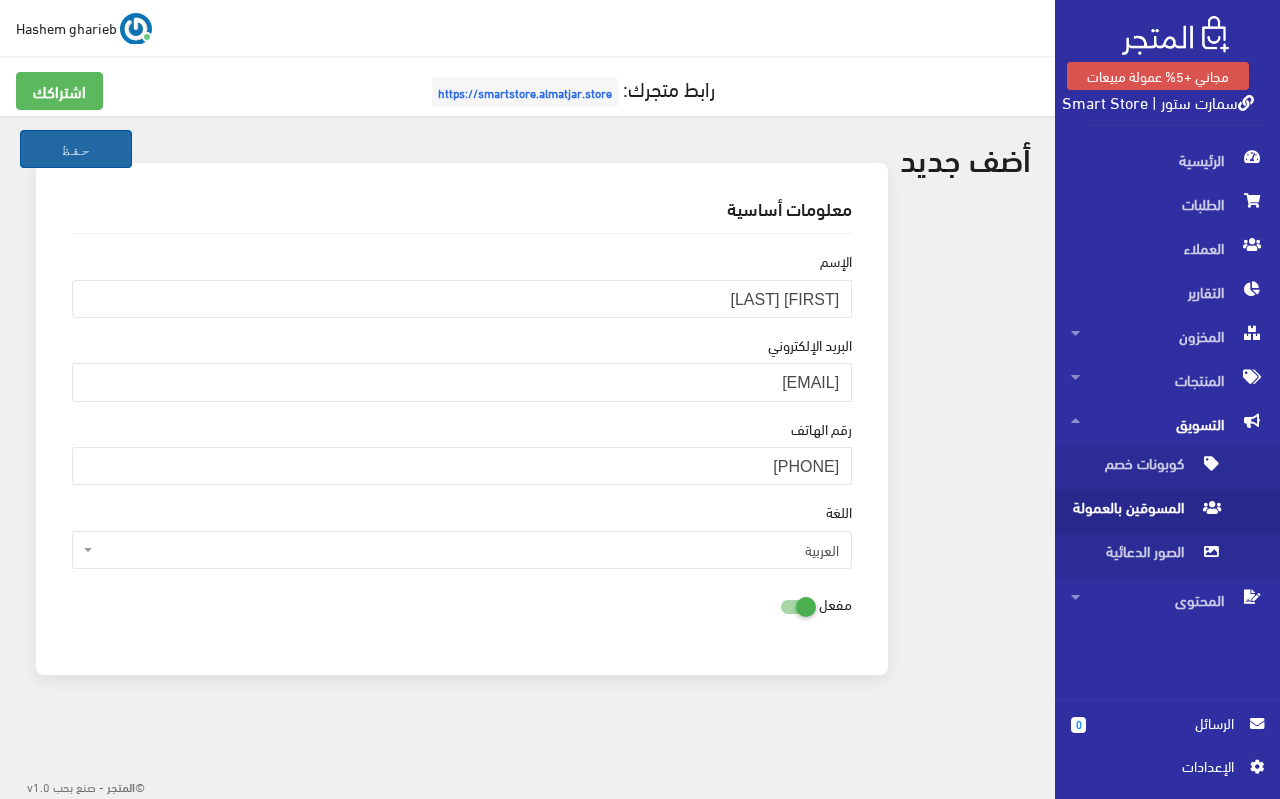 click on "حفظ" at bounding box center (76, 149) 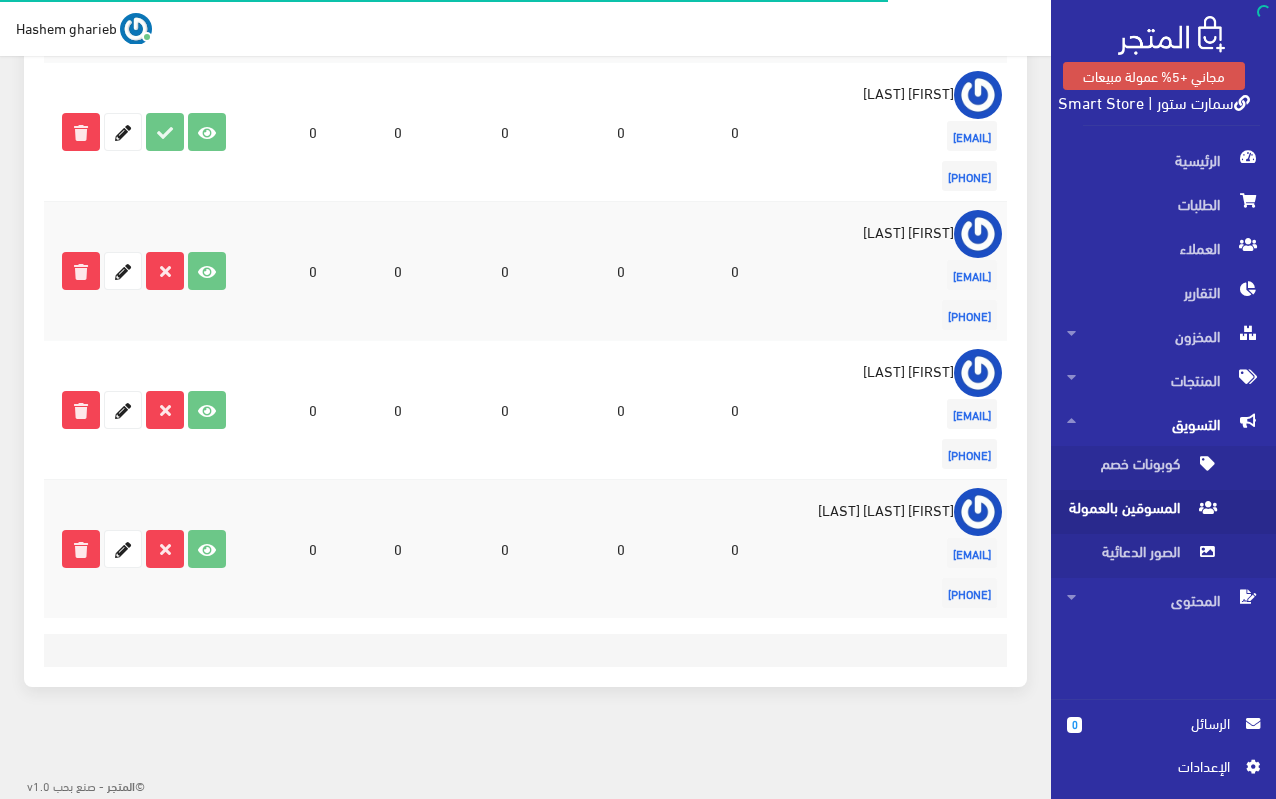 scroll, scrollTop: 704, scrollLeft: 0, axis: vertical 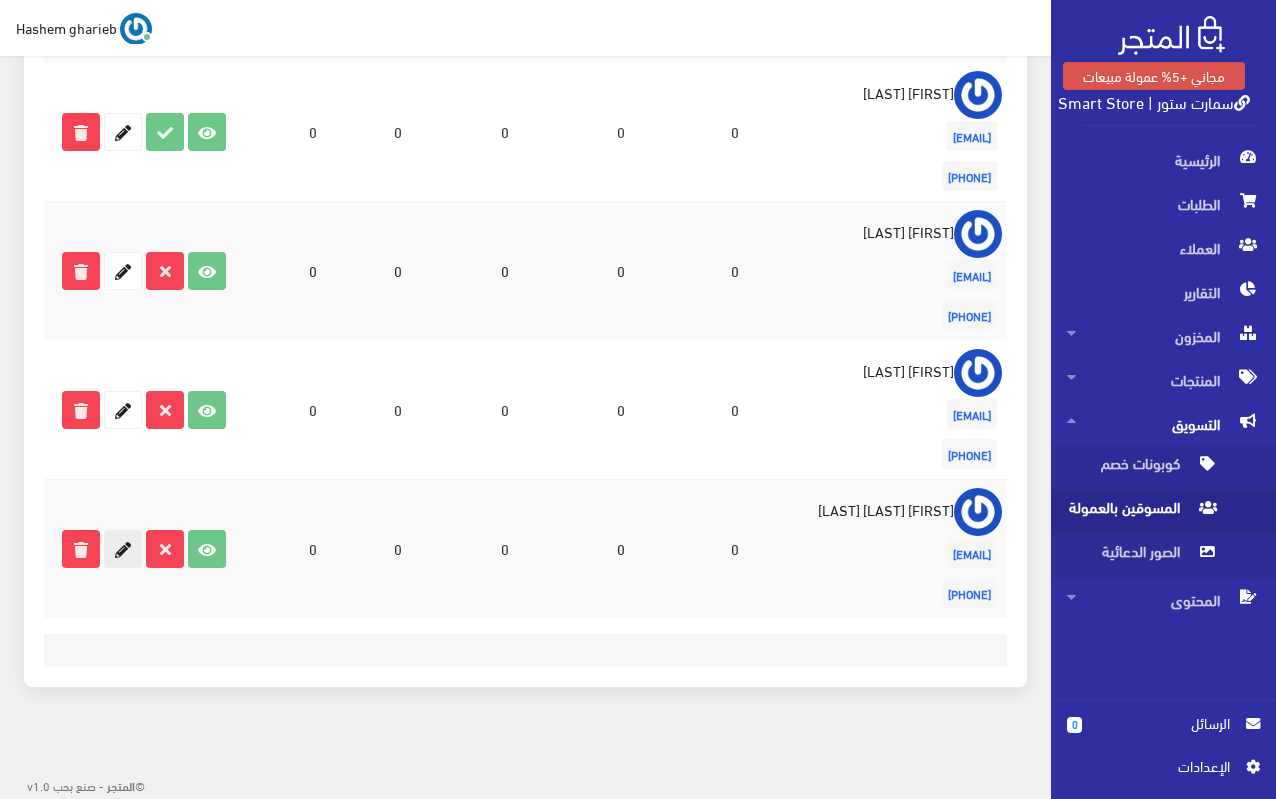 click at bounding box center (123, 549) 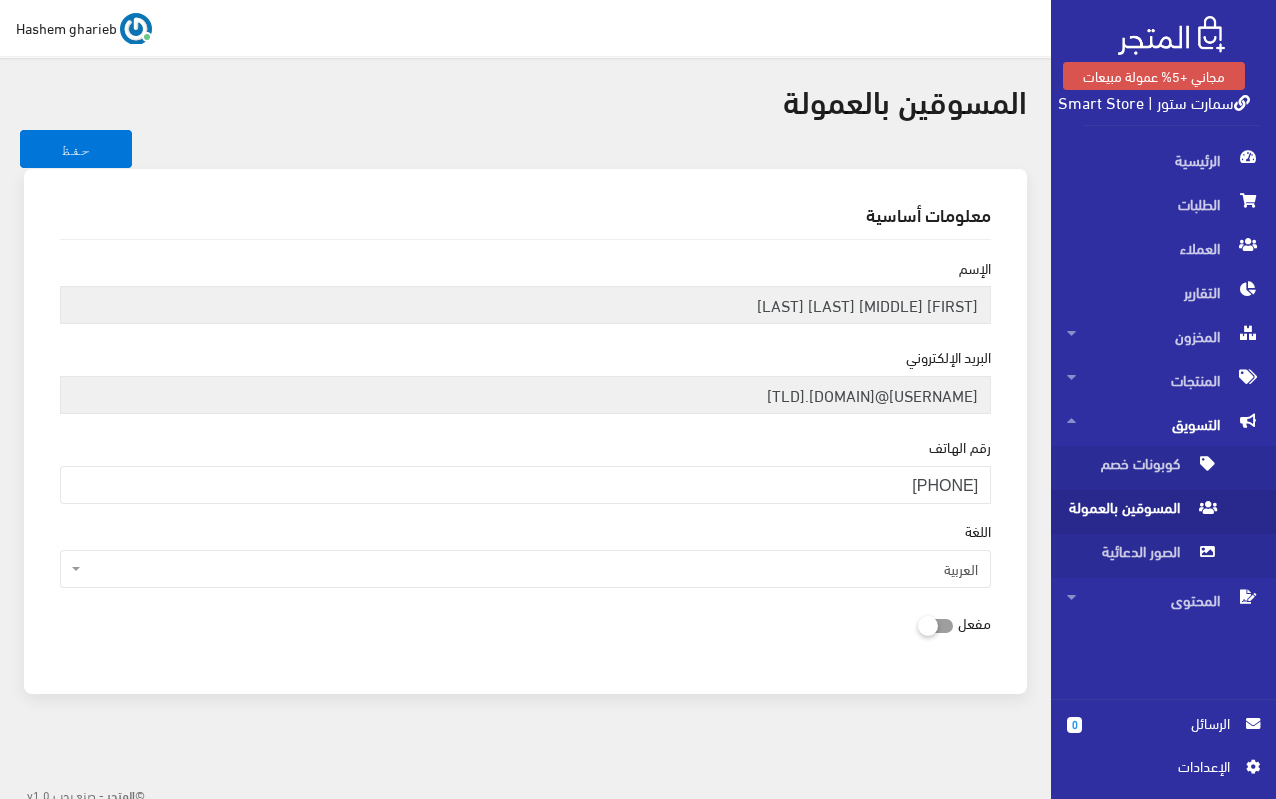 scroll, scrollTop: 66, scrollLeft: 0, axis: vertical 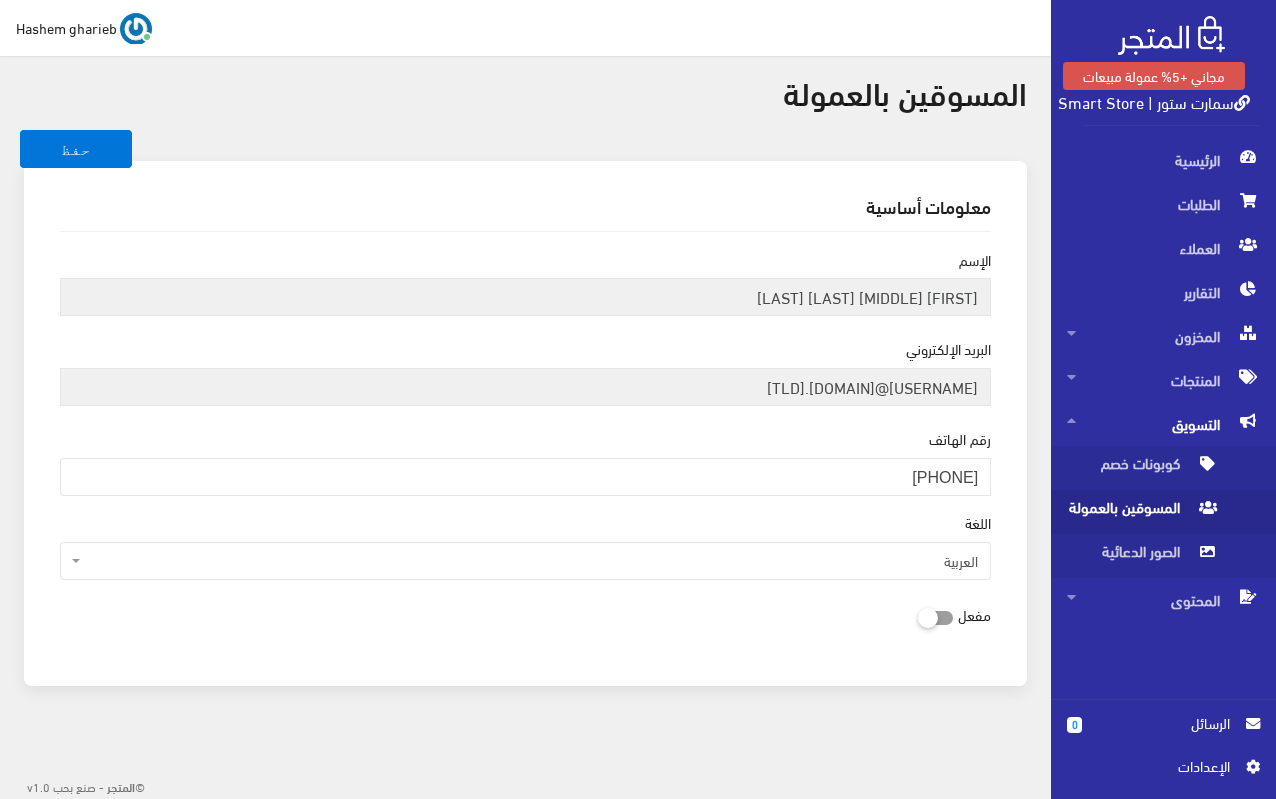 click at bounding box center (918, 617) 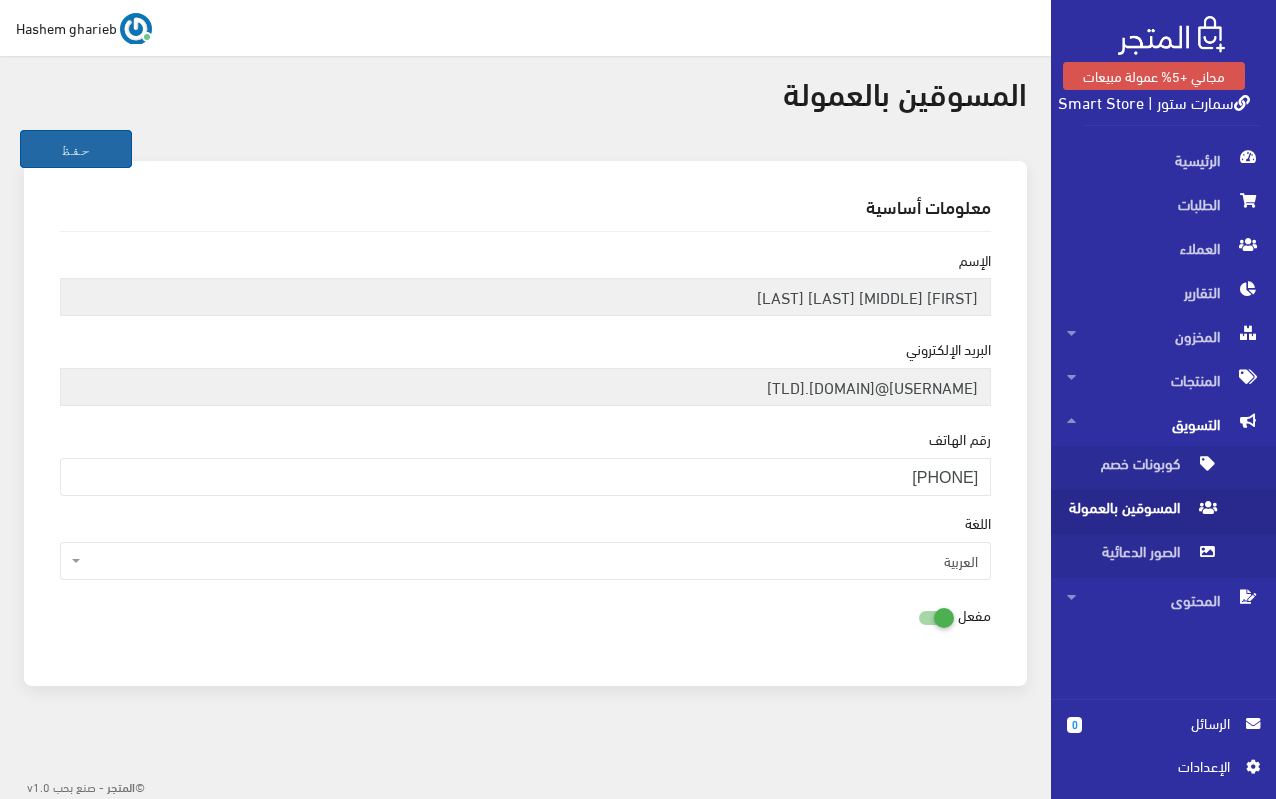 click on "حفظ" at bounding box center (76, 149) 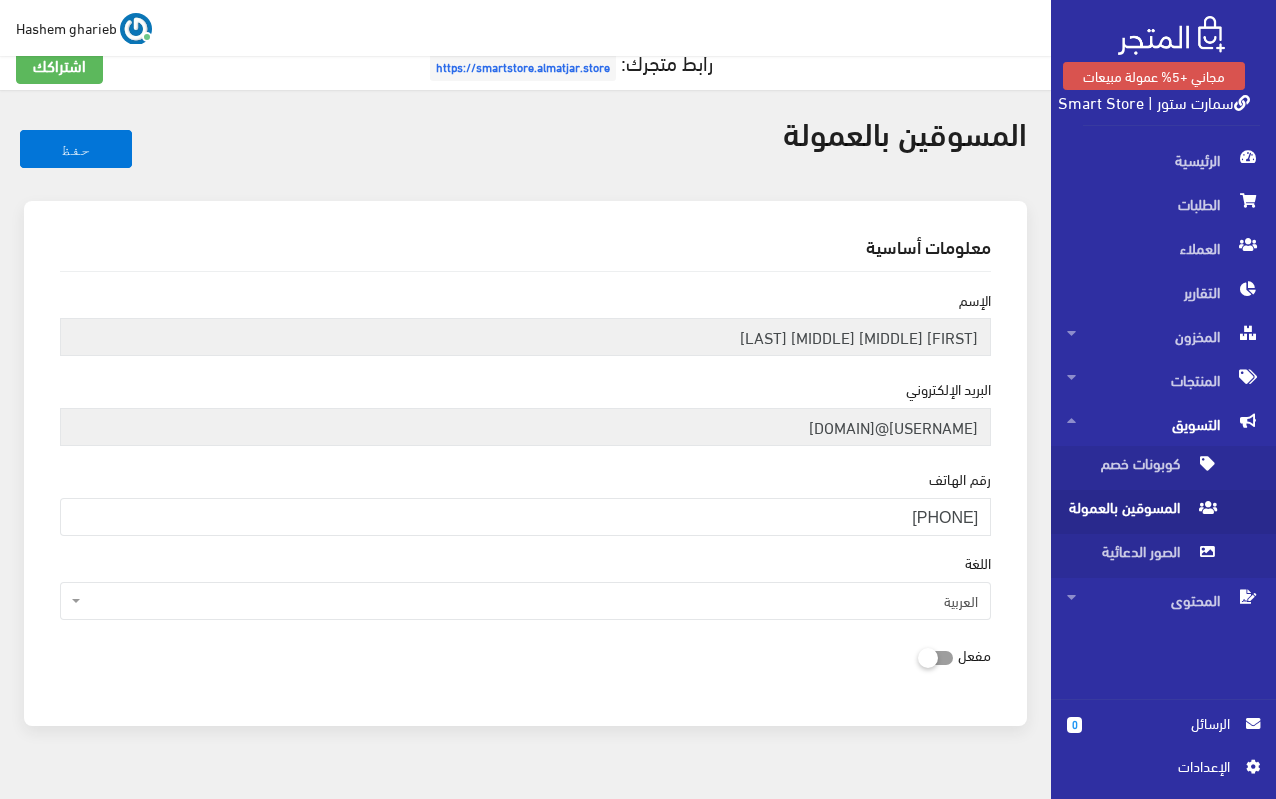 scroll, scrollTop: 66, scrollLeft: 0, axis: vertical 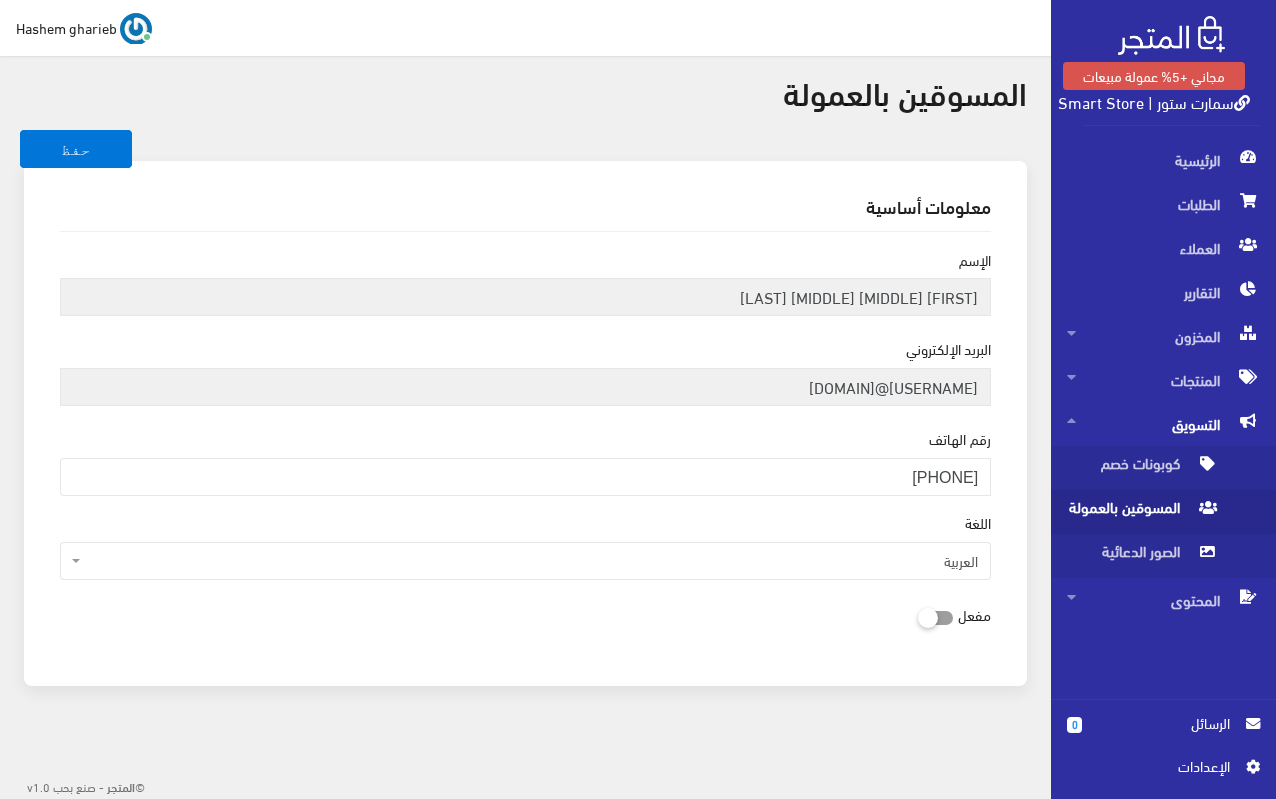 click at bounding box center [918, 617] 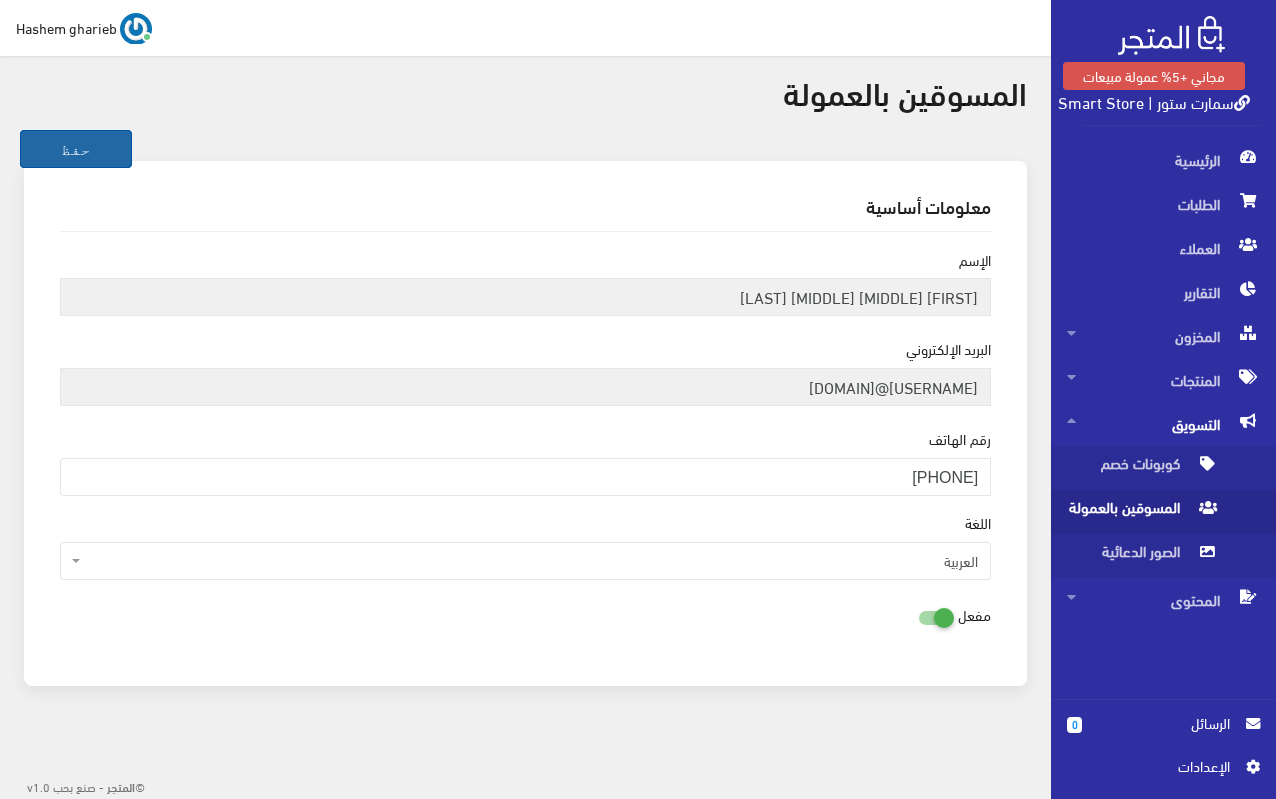 click on "حفظ" at bounding box center [76, 149] 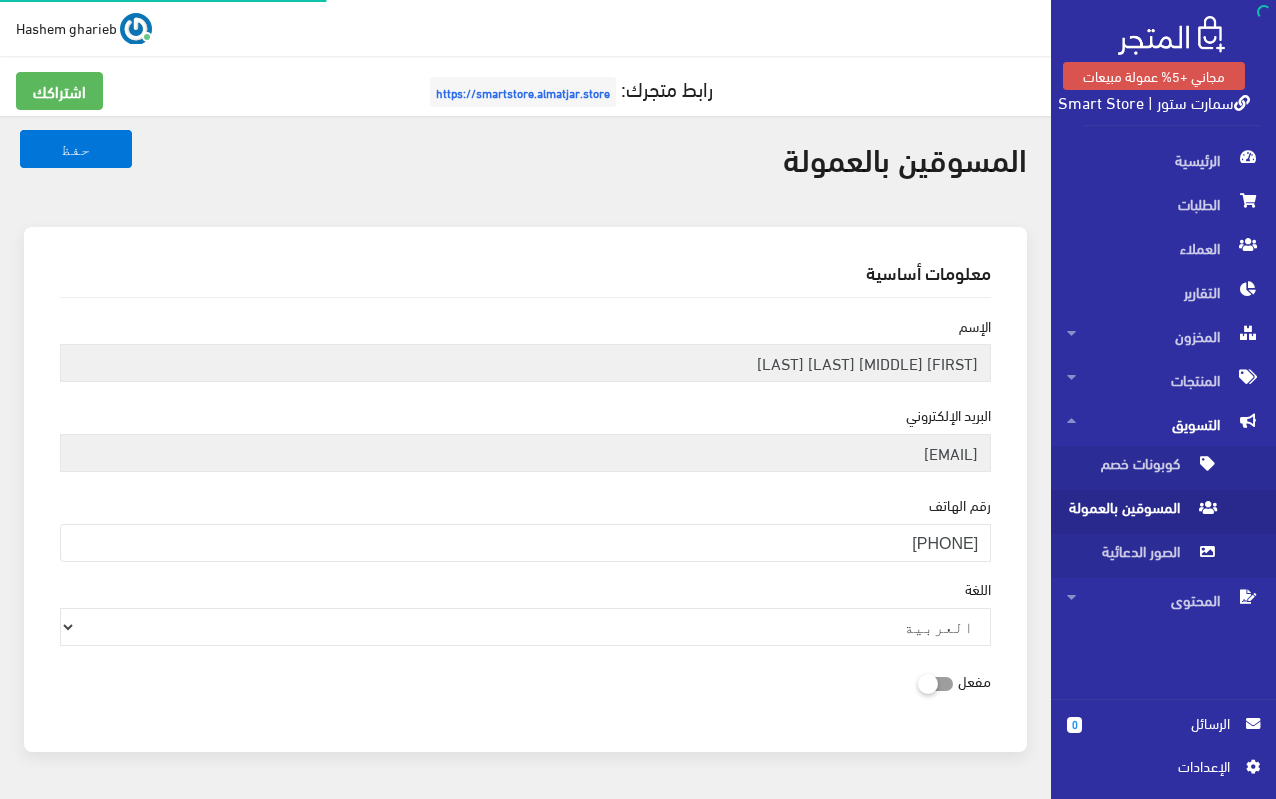 scroll, scrollTop: 0, scrollLeft: 0, axis: both 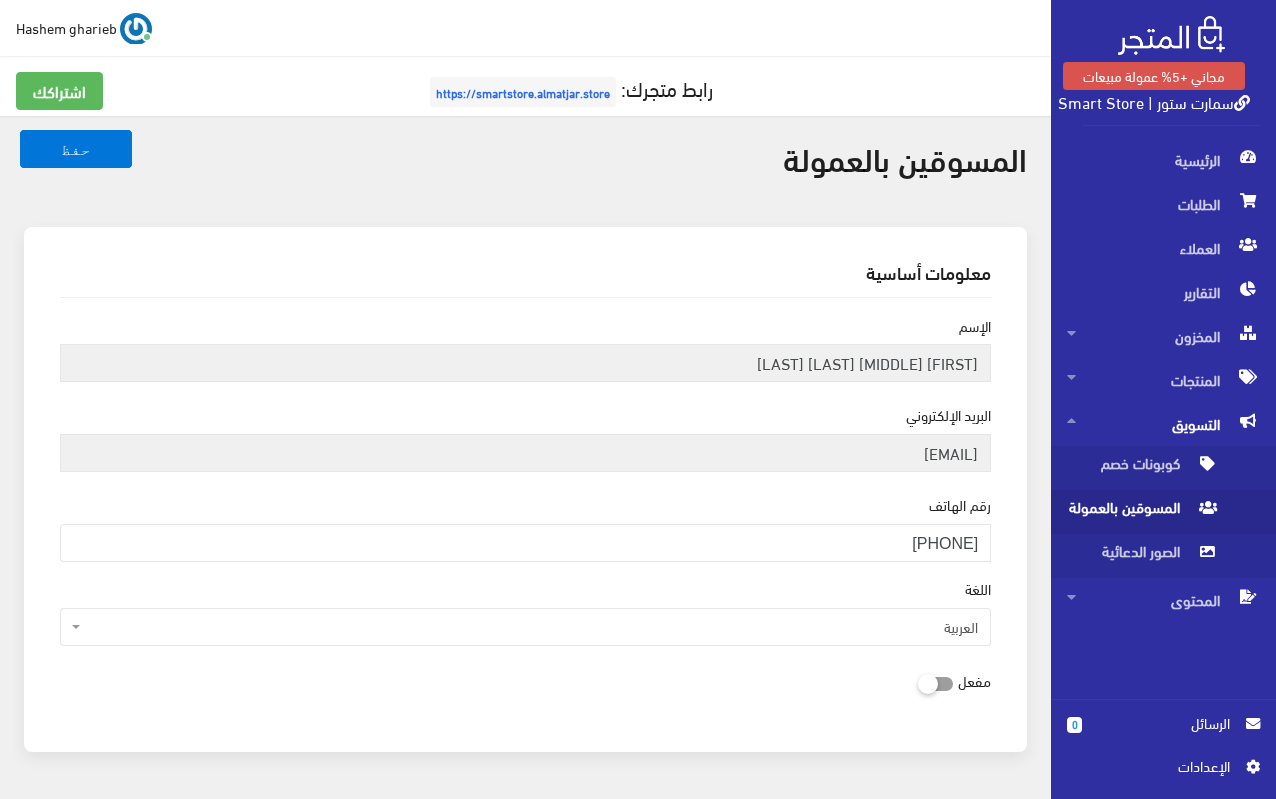 click on "المسوقين بالعمولة" at bounding box center [1143, 512] 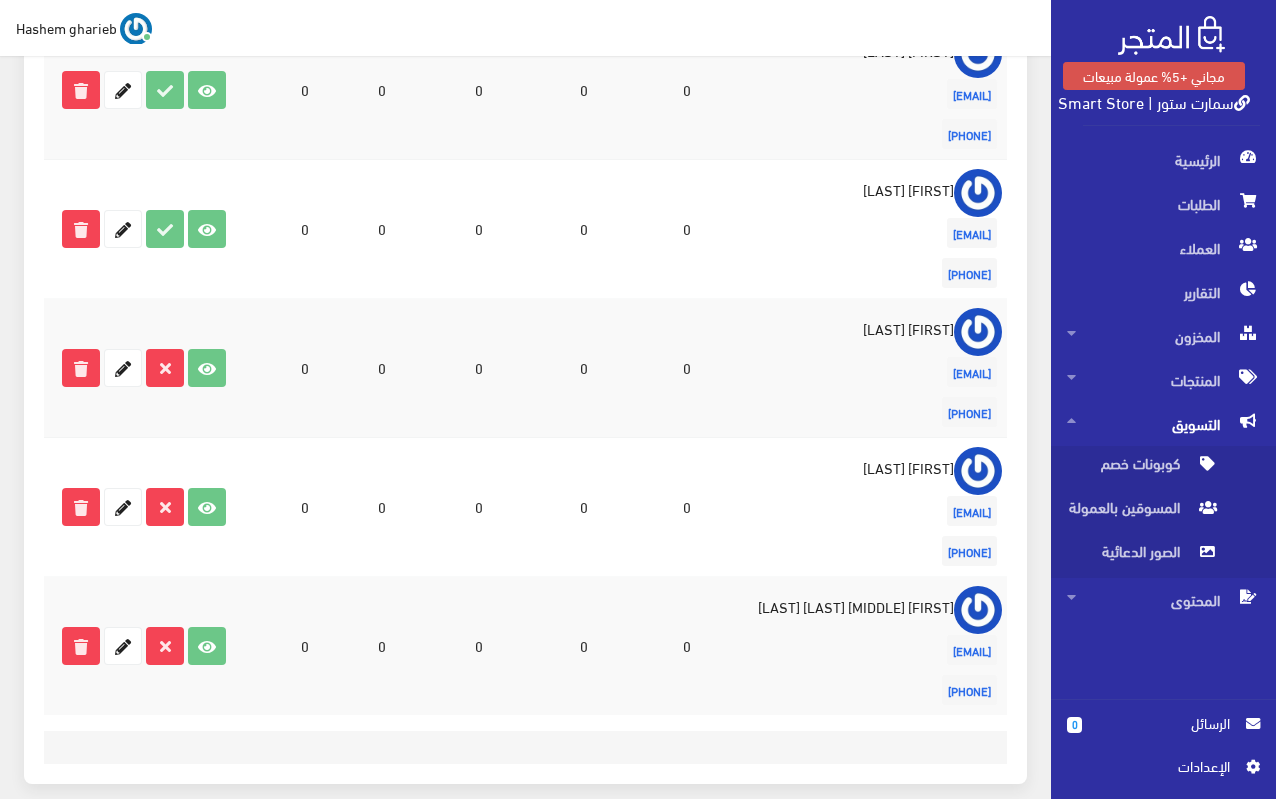 scroll, scrollTop: 624, scrollLeft: 0, axis: vertical 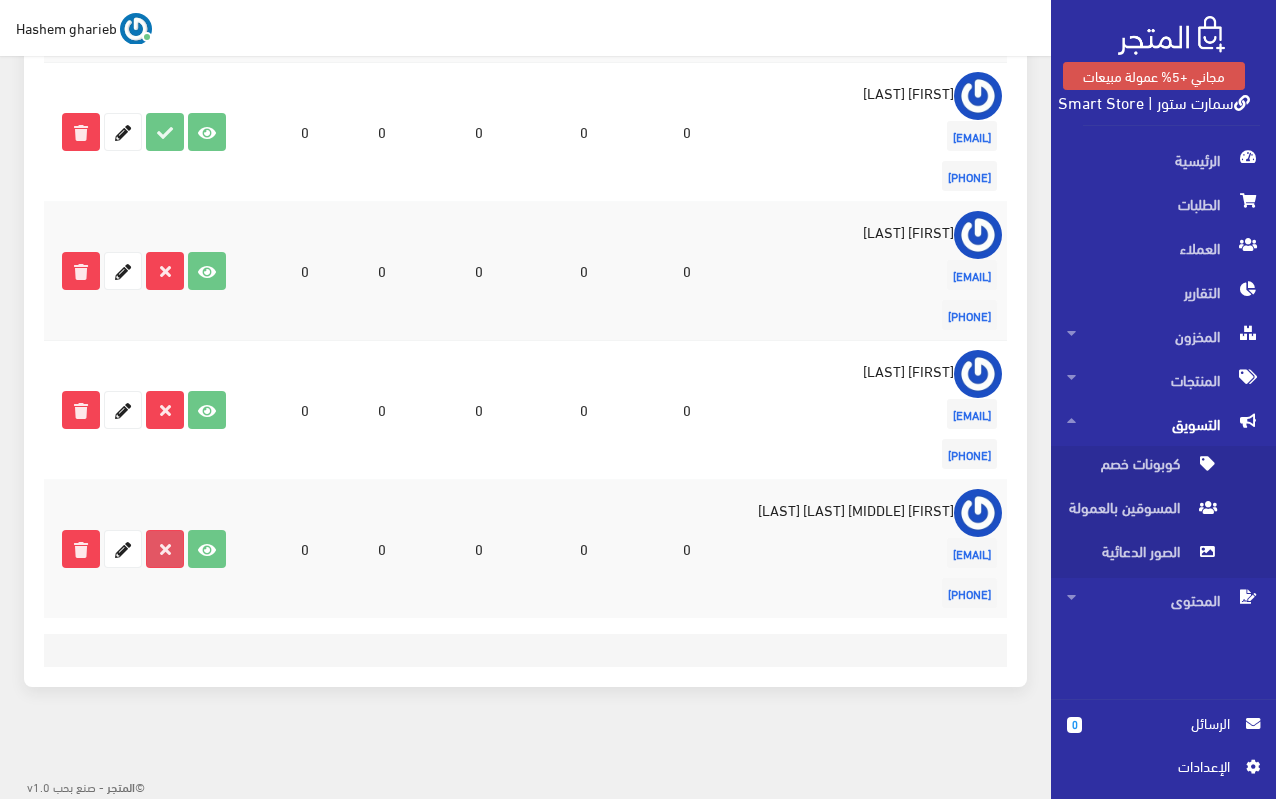click at bounding box center (165, 549) 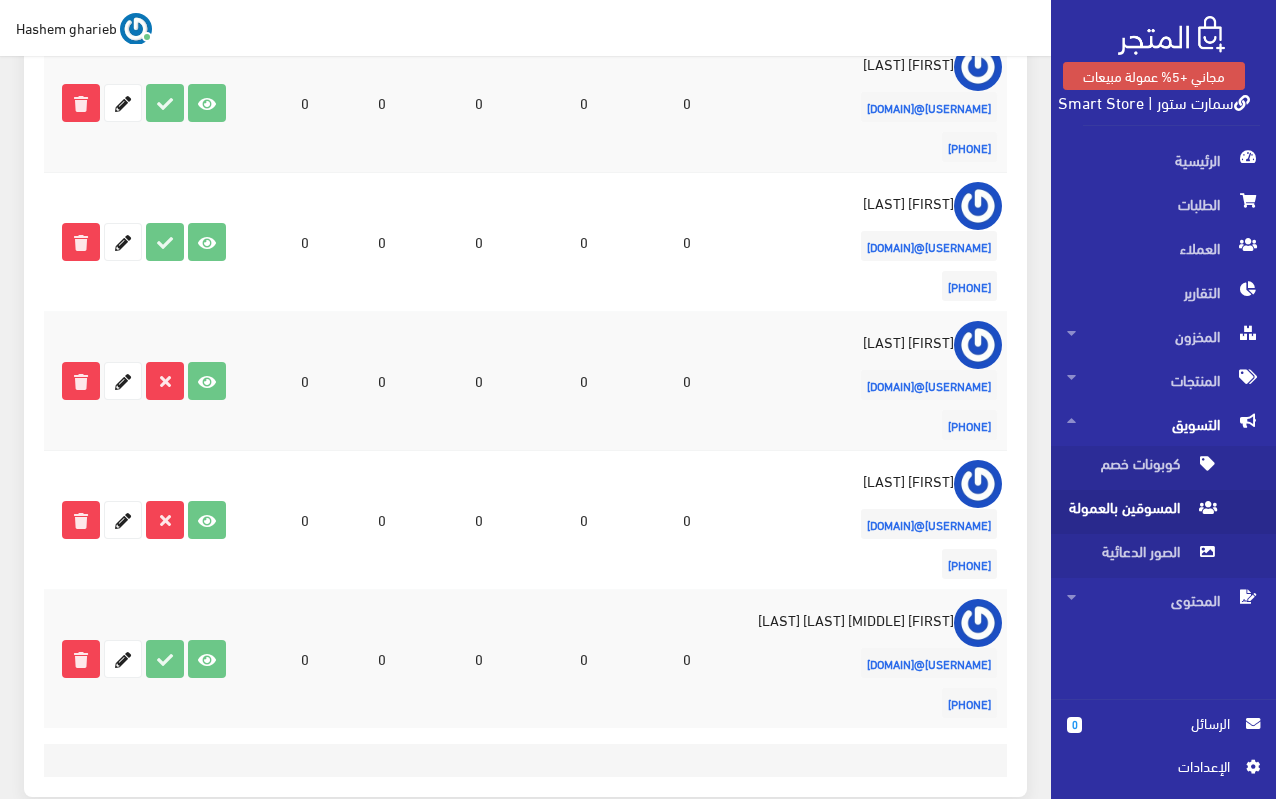 scroll, scrollTop: 624, scrollLeft: 0, axis: vertical 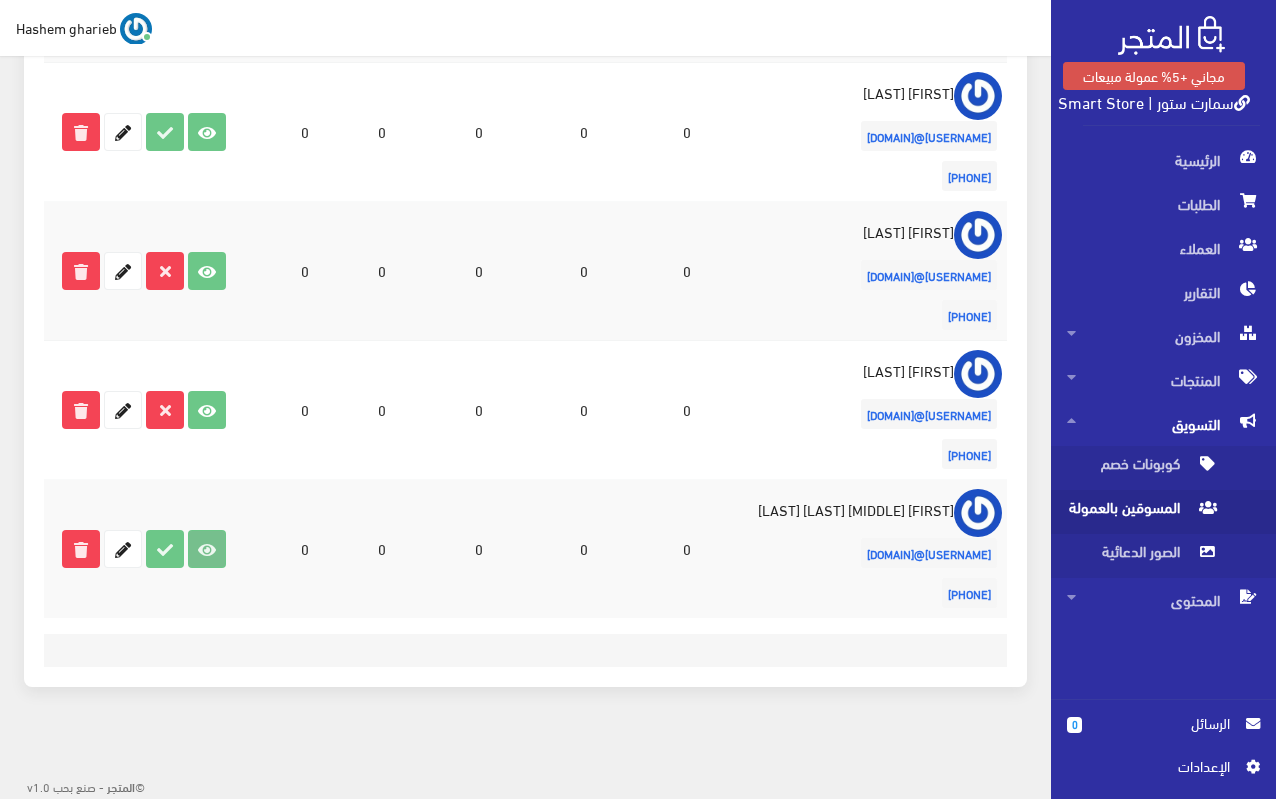 click at bounding box center (207, 549) 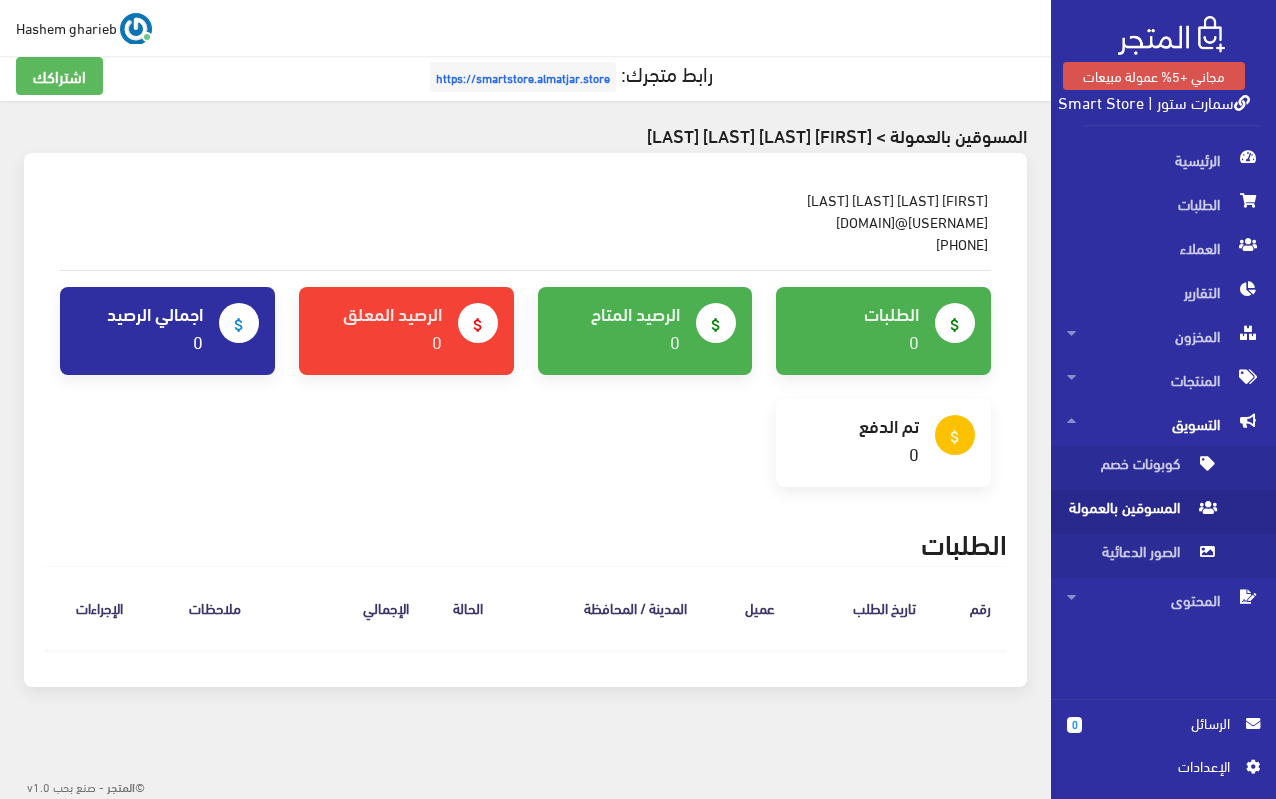 scroll, scrollTop: 0, scrollLeft: 0, axis: both 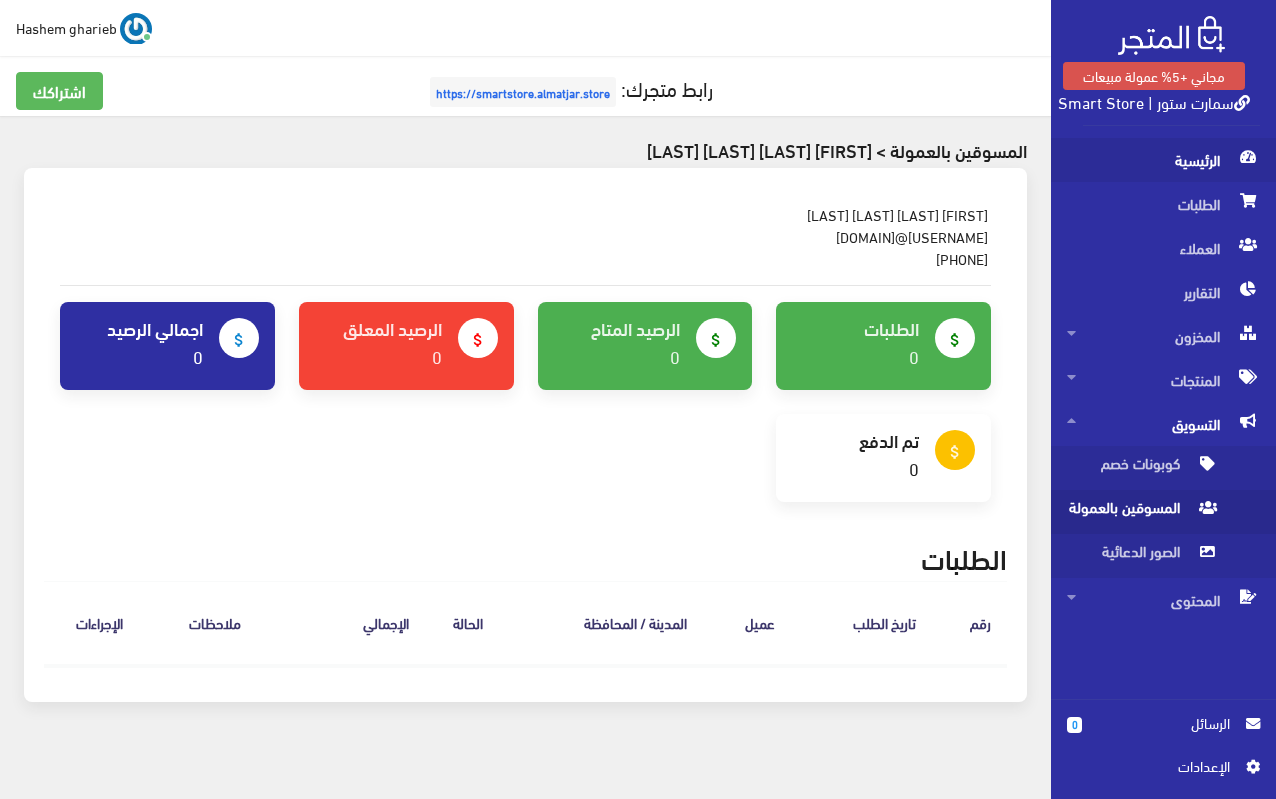 click on "الرئيسية" at bounding box center (1163, 160) 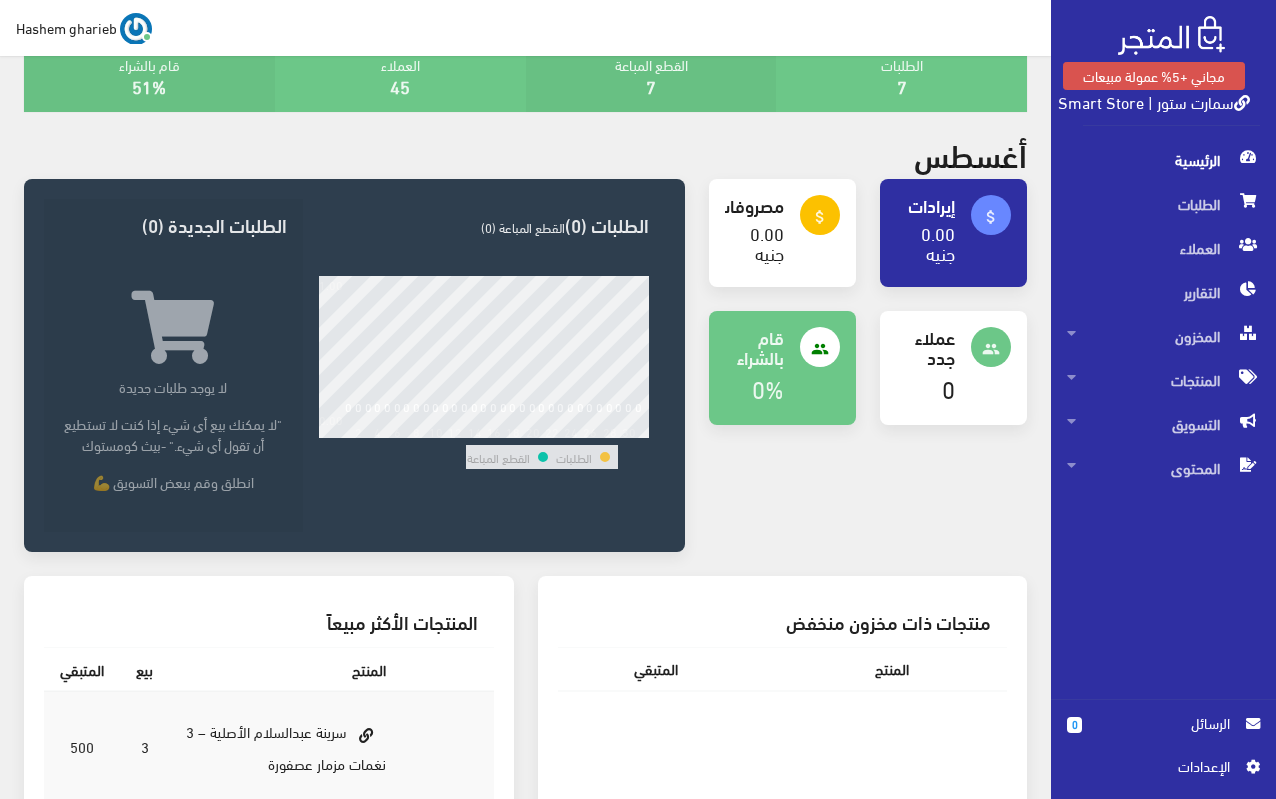 scroll, scrollTop: 0, scrollLeft: 0, axis: both 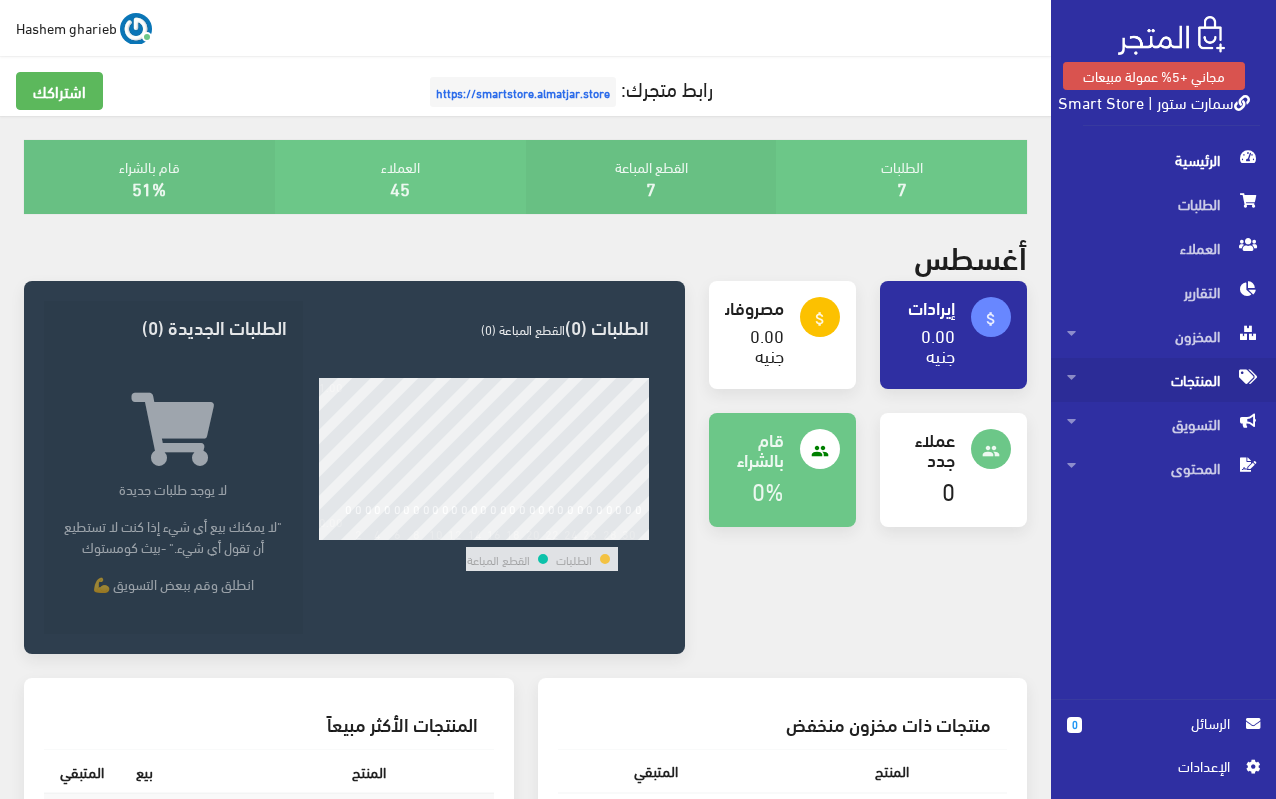 click on "المنتجات" at bounding box center (1163, 380) 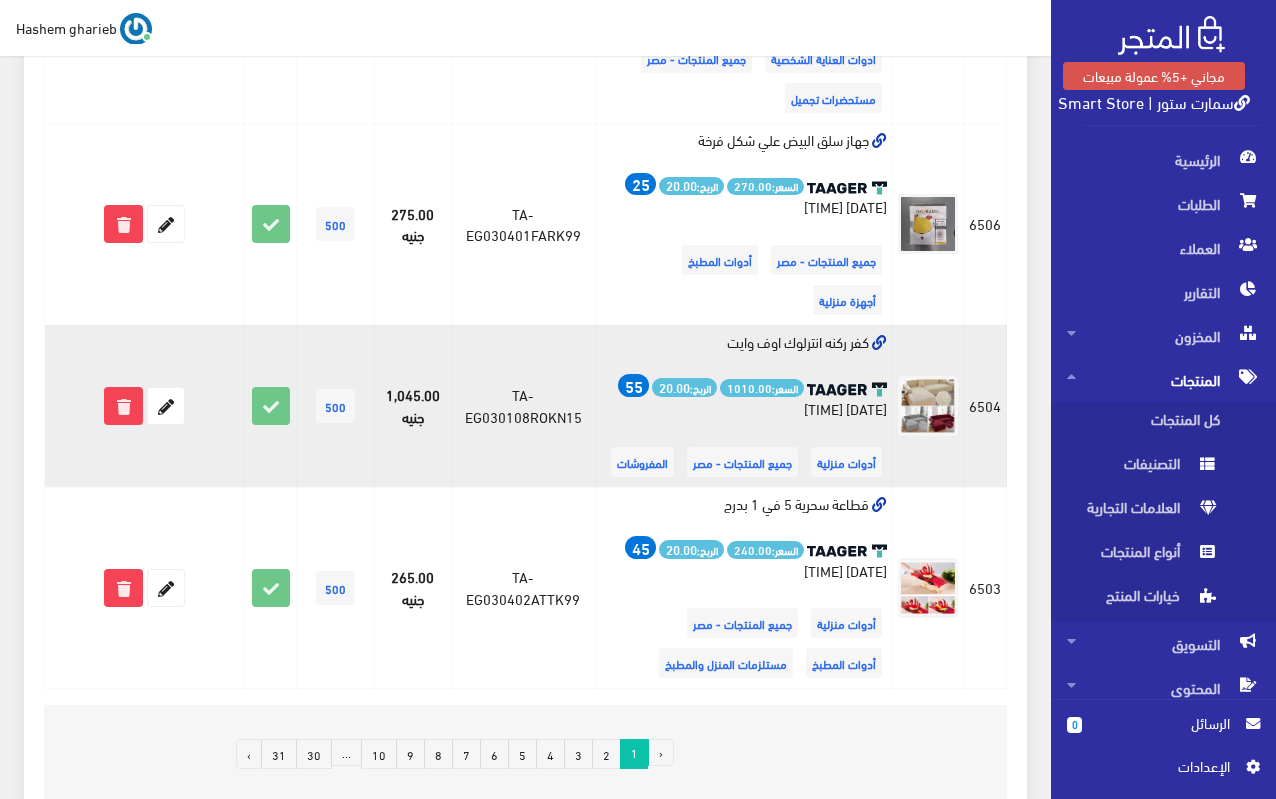 scroll, scrollTop: 2859, scrollLeft: 0, axis: vertical 